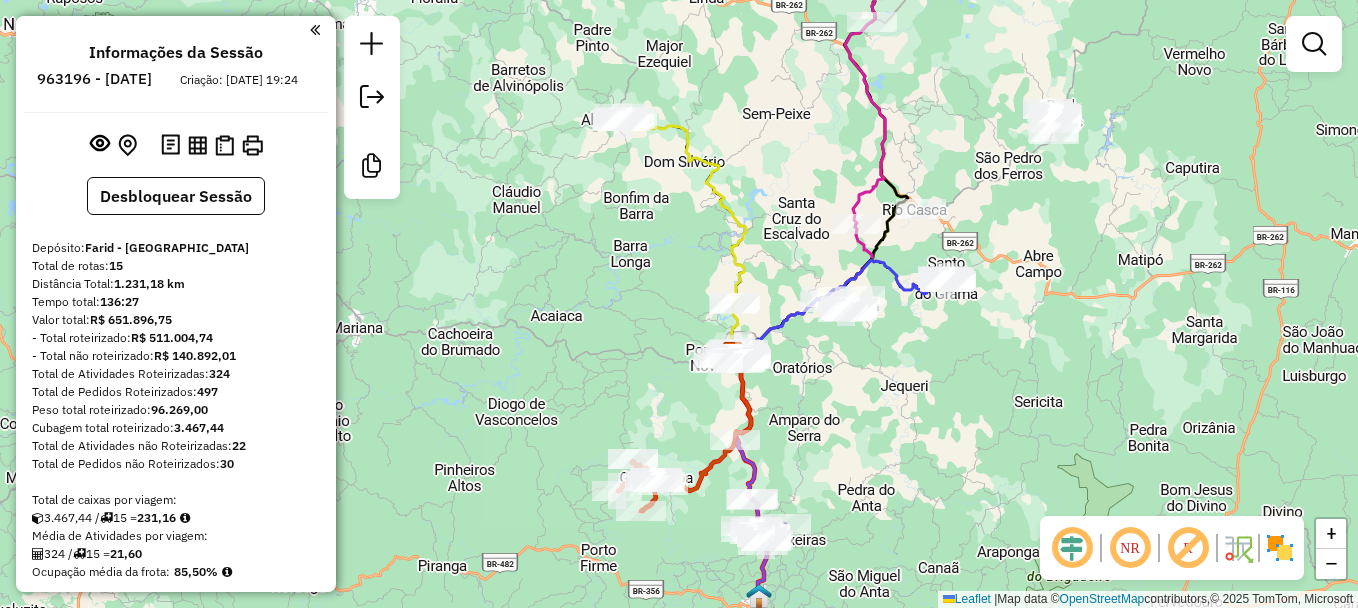 scroll, scrollTop: 0, scrollLeft: 0, axis: both 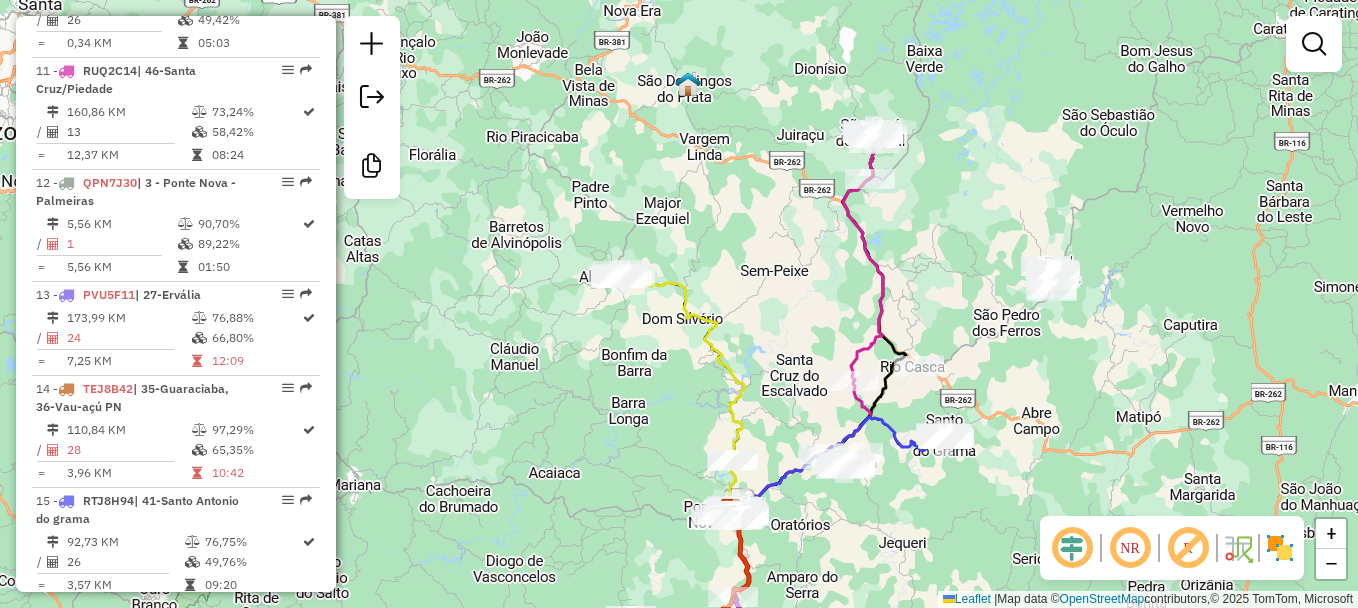 drag, startPoint x: 1123, startPoint y: 239, endPoint x: 1121, endPoint y: 396, distance: 157.01274 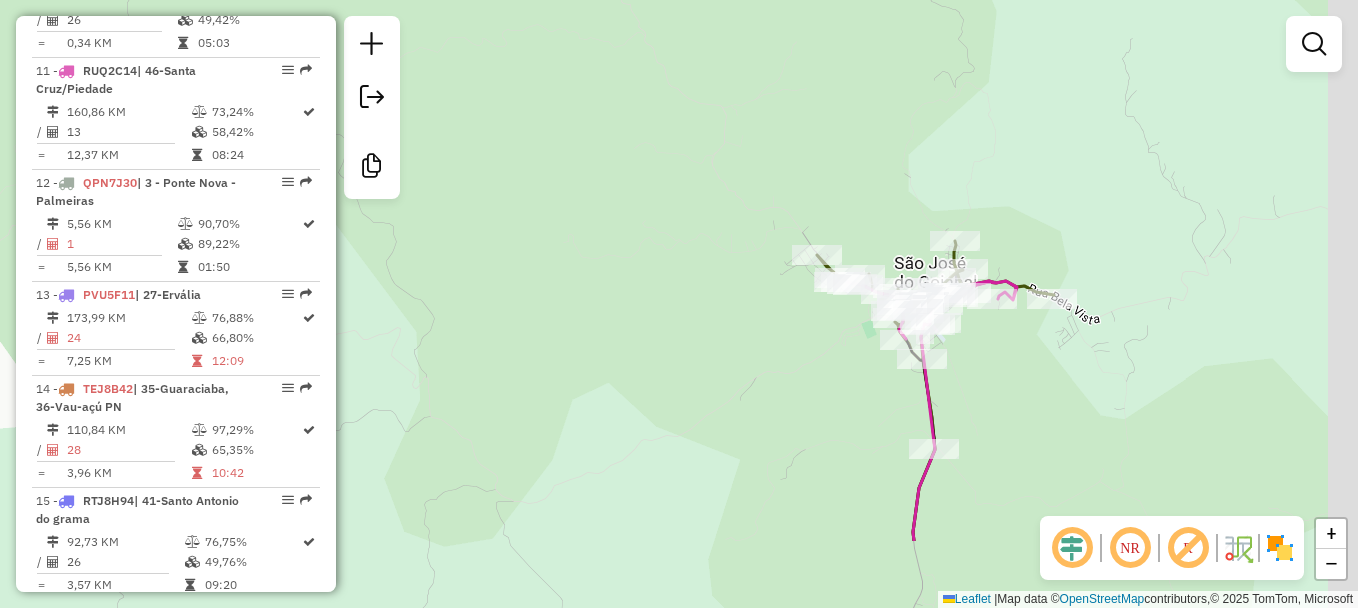 drag, startPoint x: 1058, startPoint y: 295, endPoint x: 854, endPoint y: 150, distance: 250.28185 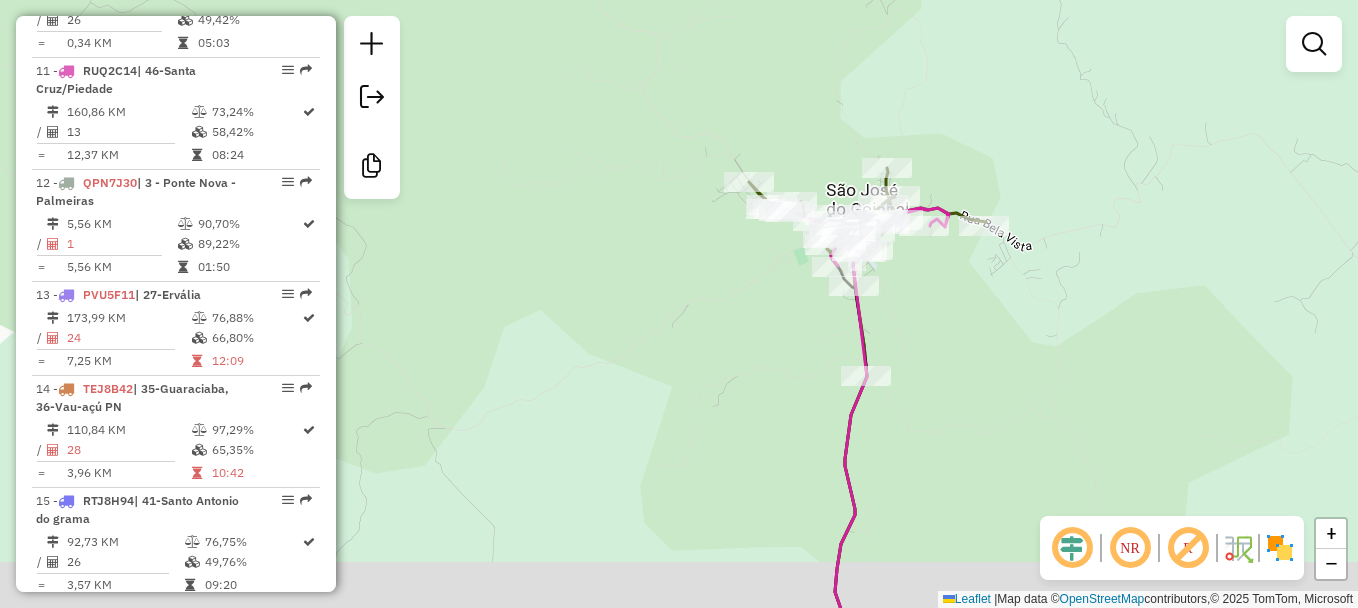 drag, startPoint x: 837, startPoint y: 223, endPoint x: 834, endPoint y: 176, distance: 47.095646 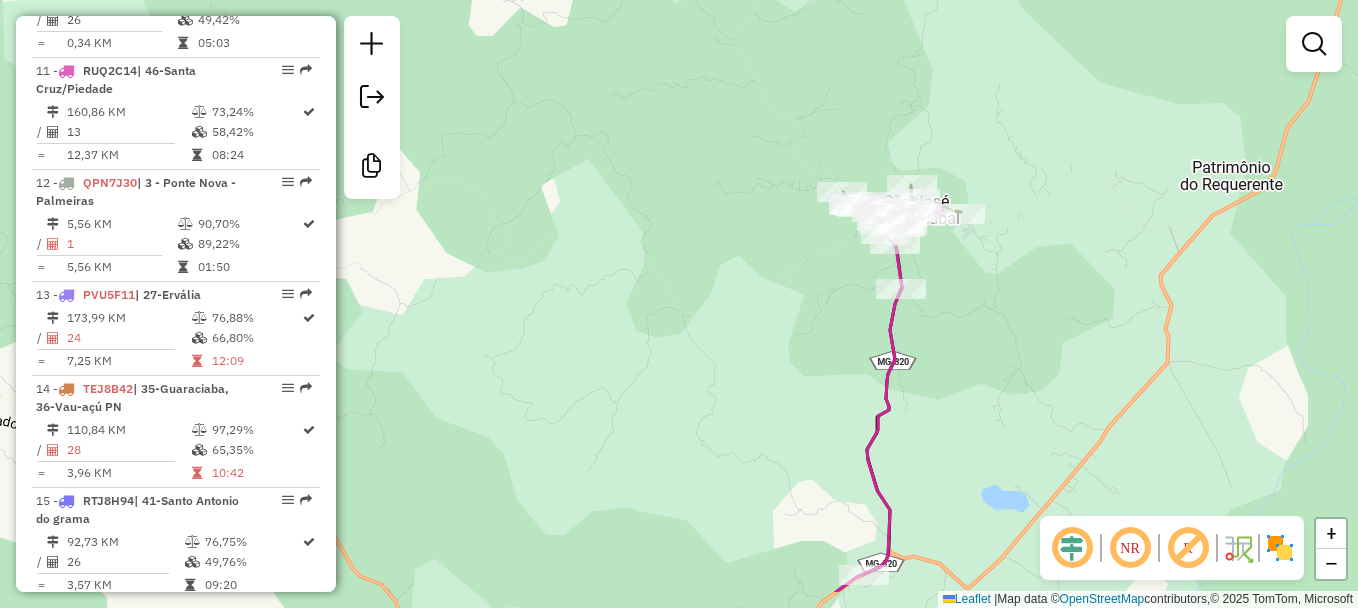 drag, startPoint x: 954, startPoint y: 454, endPoint x: 918, endPoint y: 143, distance: 313.07666 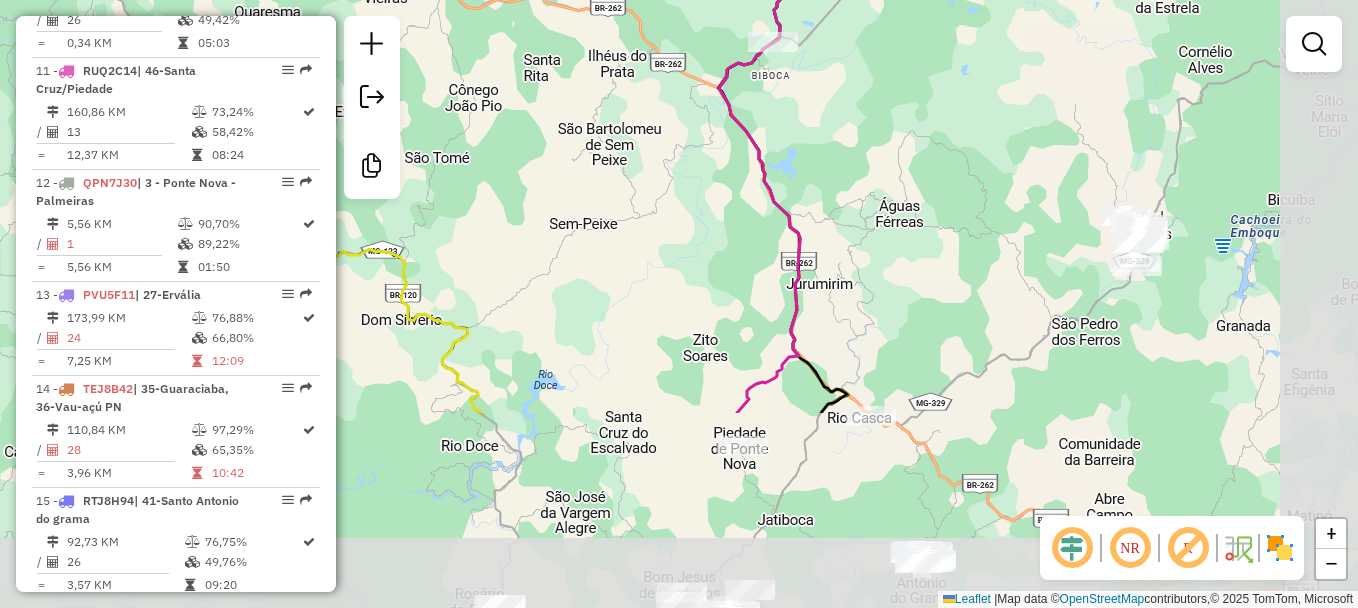 drag, startPoint x: 1023, startPoint y: 354, endPoint x: 915, endPoint y: 98, distance: 277.84888 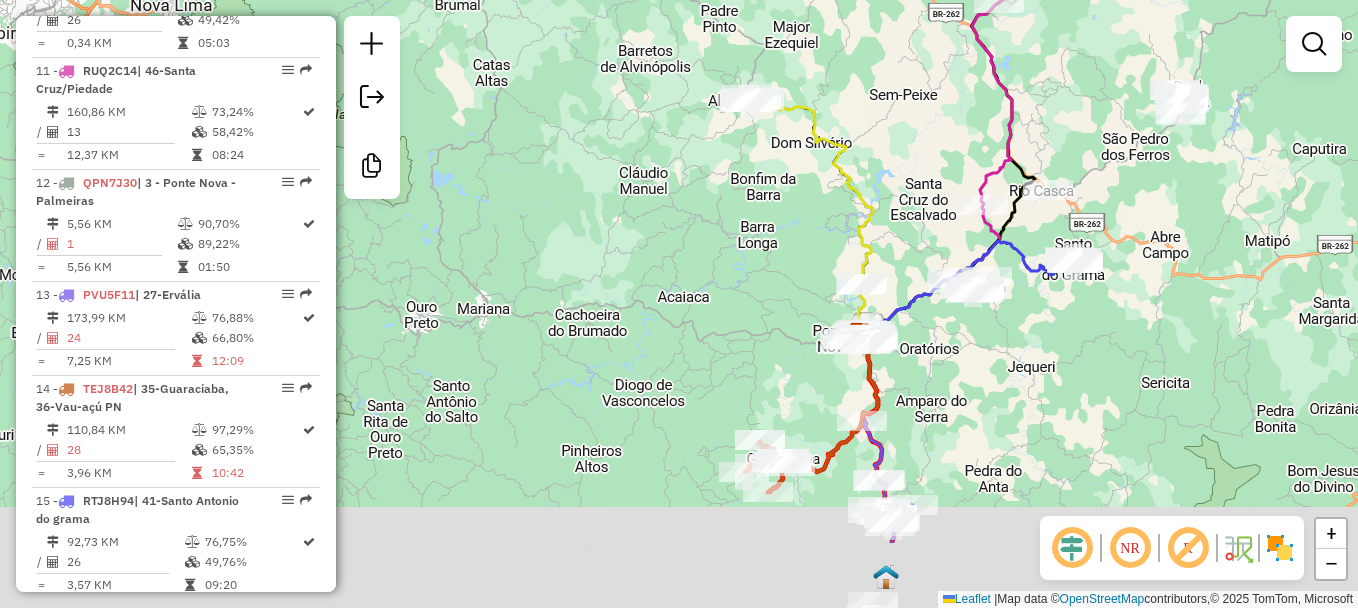drag, startPoint x: 1040, startPoint y: 344, endPoint x: 1085, endPoint y: 218, distance: 133.79462 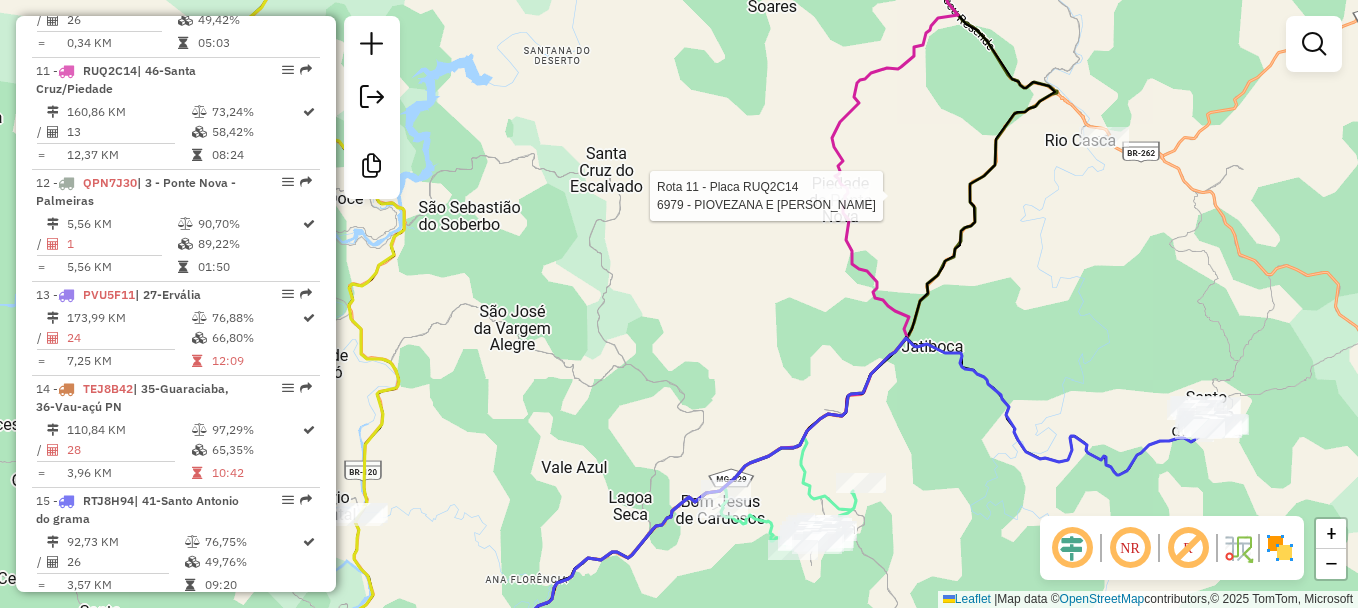 select on "**********" 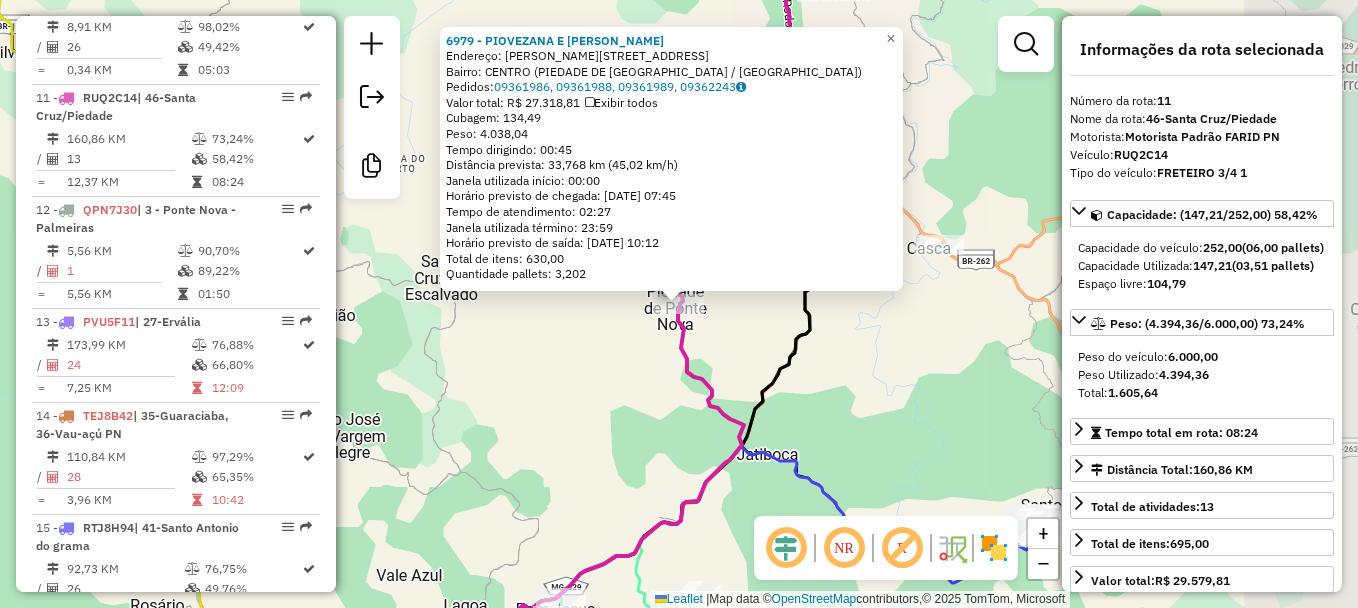 scroll, scrollTop: 1870, scrollLeft: 0, axis: vertical 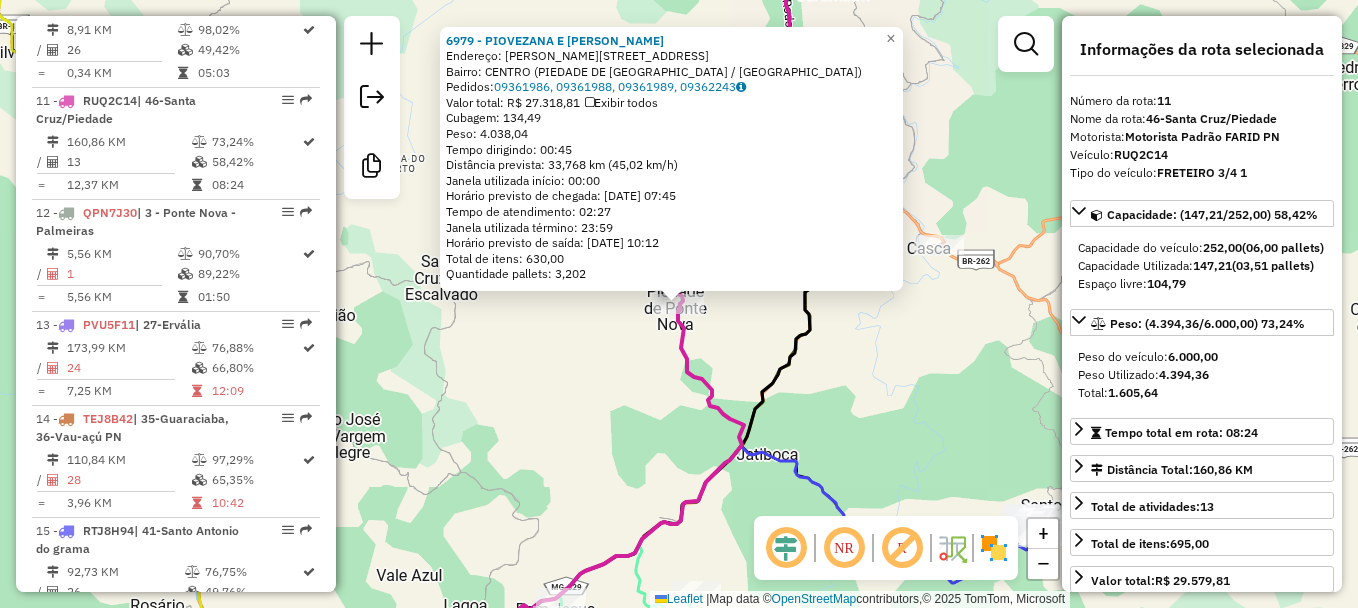 click 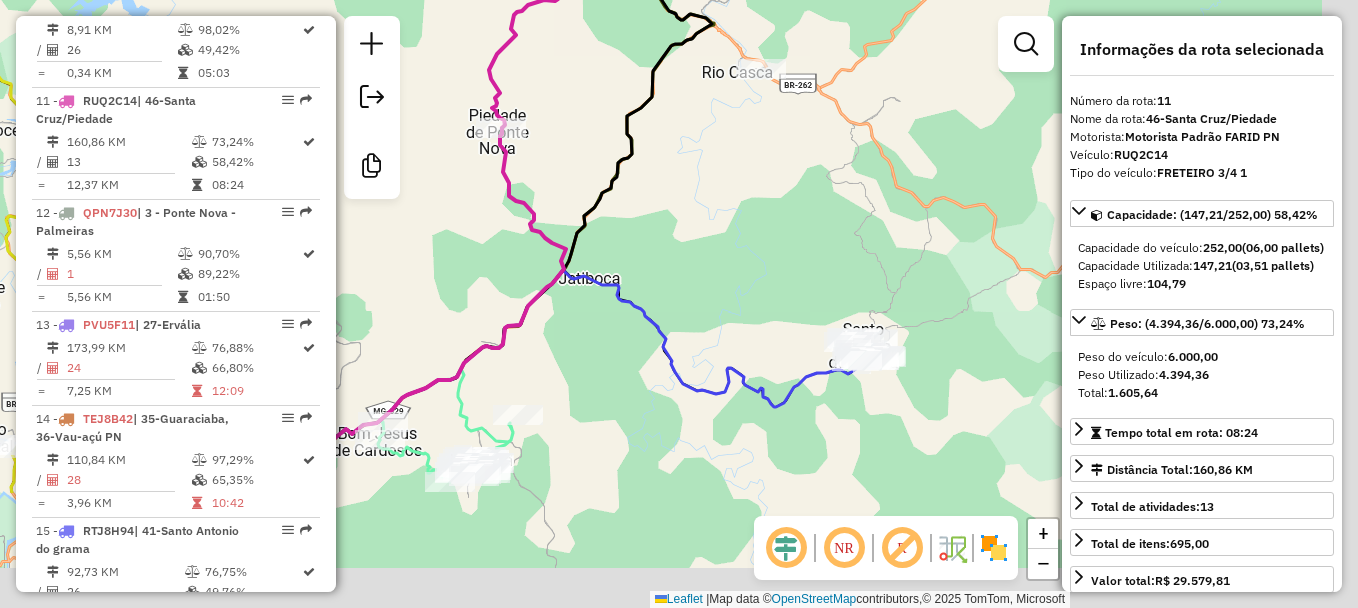 drag, startPoint x: 850, startPoint y: 340, endPoint x: 665, endPoint y: 159, distance: 258.81653 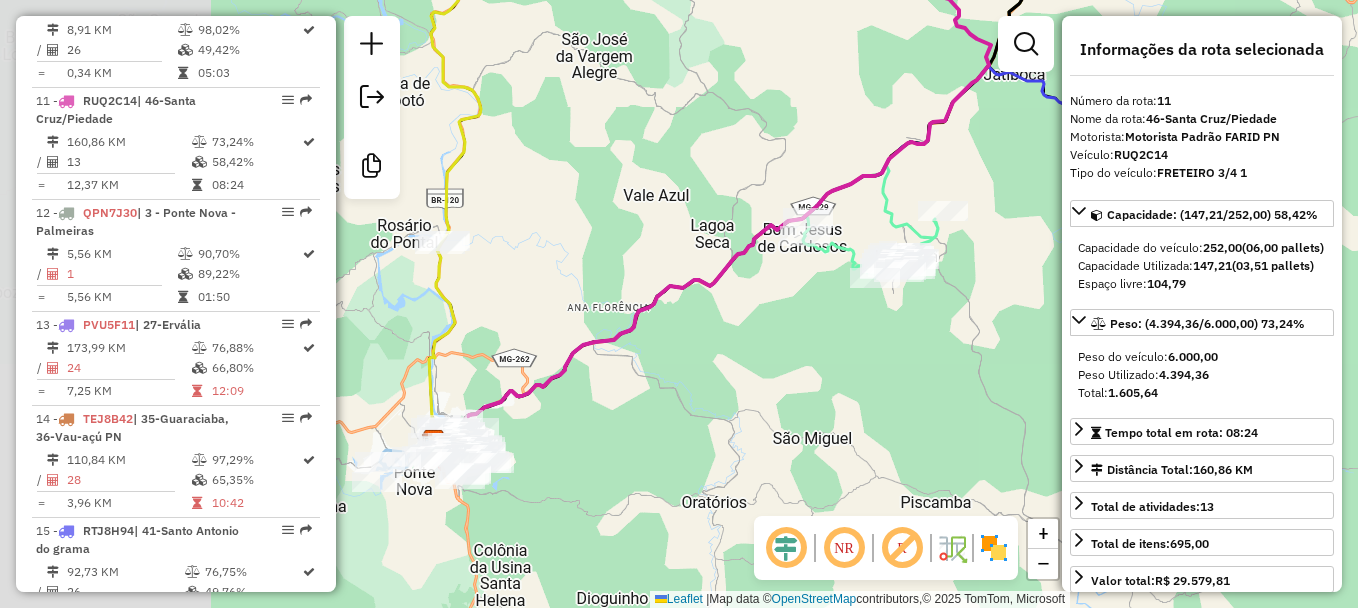 drag, startPoint x: 712, startPoint y: 399, endPoint x: 1162, endPoint y: 201, distance: 491.634 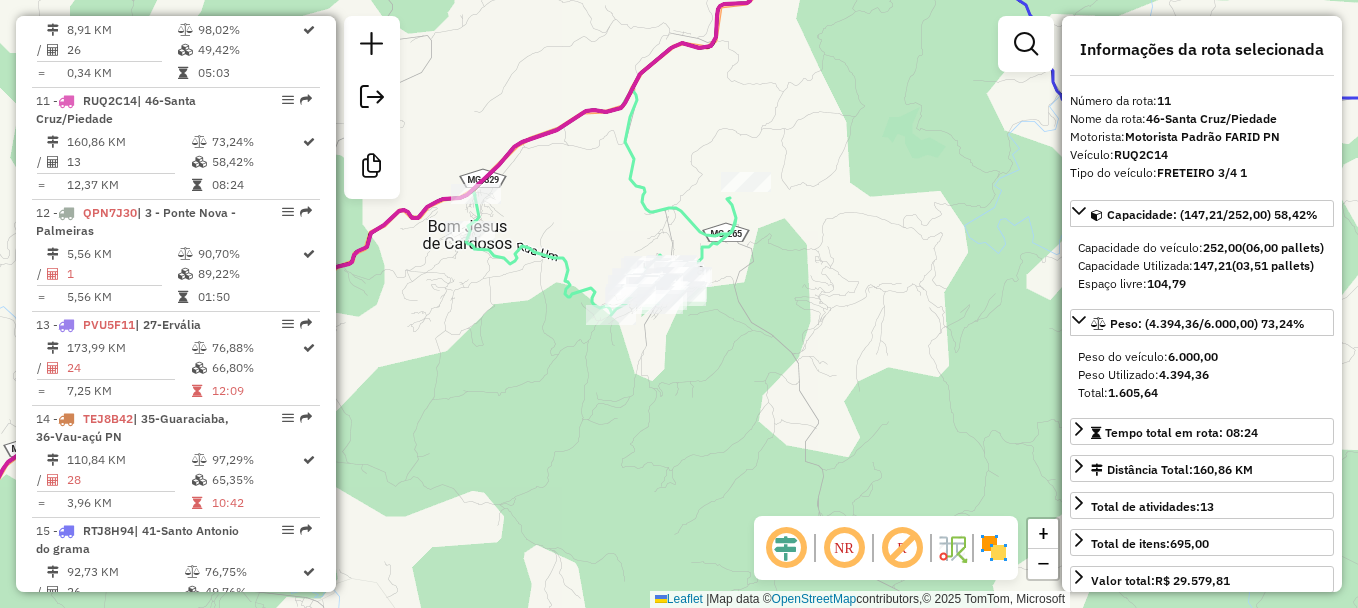 click 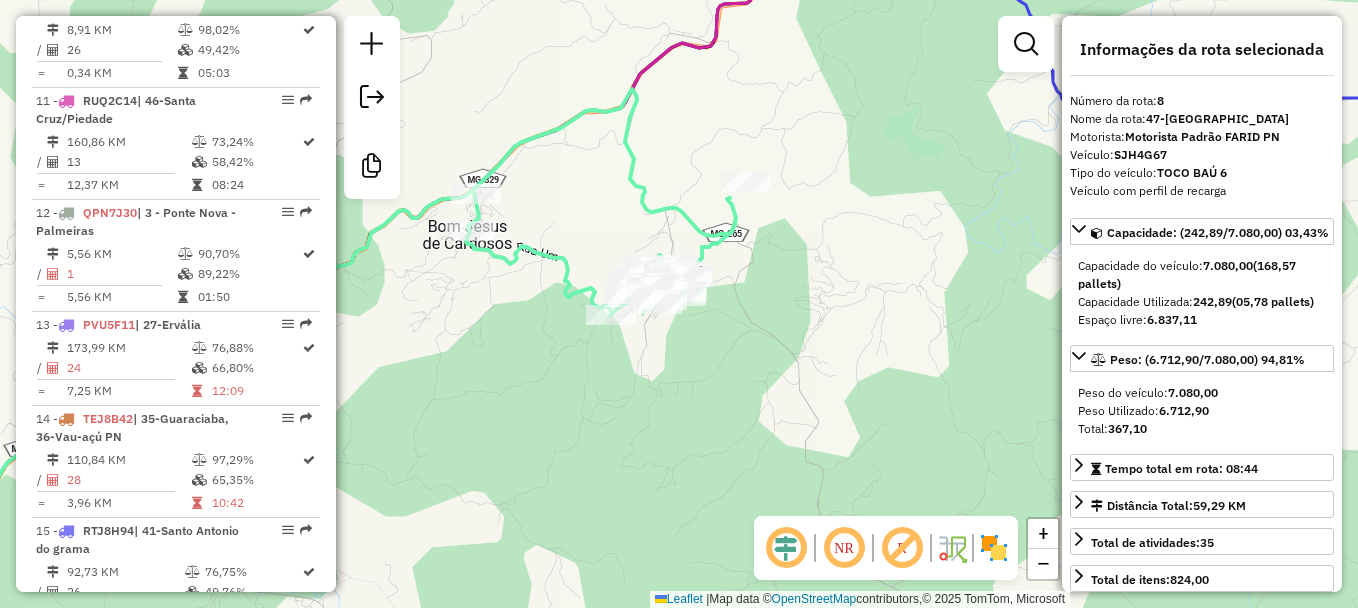 scroll, scrollTop: 1552, scrollLeft: 0, axis: vertical 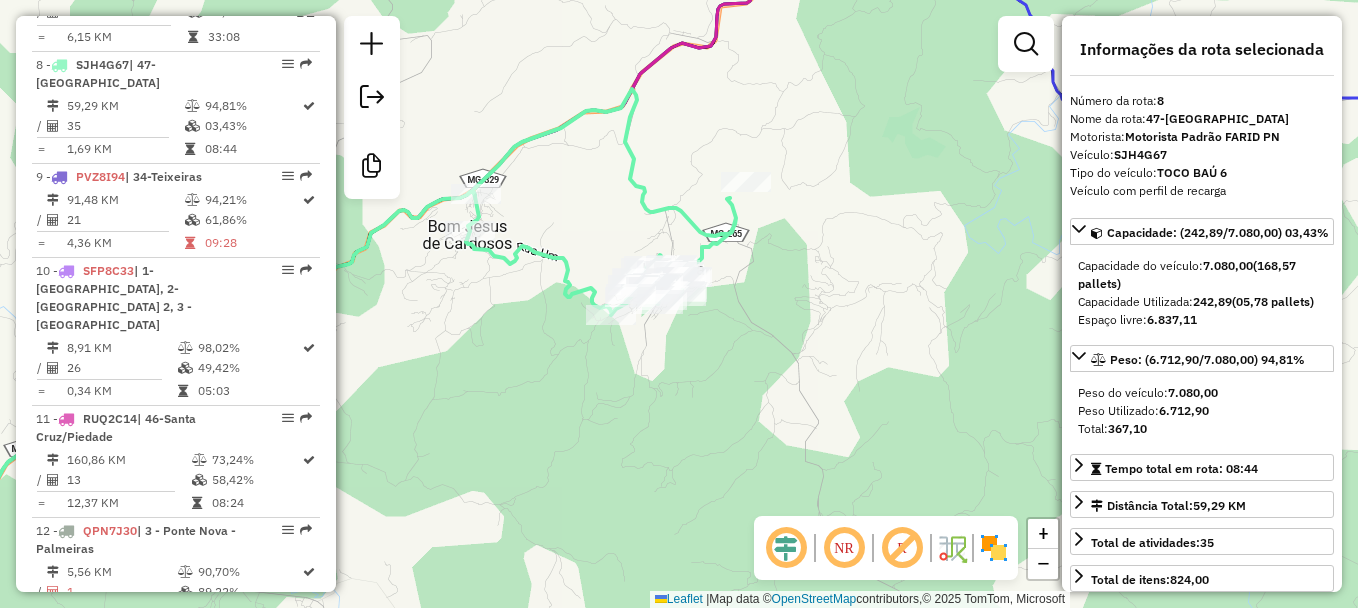 click on "Janela de atendimento Grade de atendimento Capacidade Transportadoras Veículos Cliente Pedidos  Rotas Selecione os dias de semana para filtrar as janelas de atendimento  Seg   Ter   Qua   Qui   Sex   Sáb   Dom  Informe o período da janela de atendimento: De: Até:  Filtrar exatamente a janela do cliente  Considerar janela de atendimento padrão  Selecione os dias de semana para filtrar as grades de atendimento  Seg   Ter   Qua   Qui   Sex   Sáb   Dom   Considerar clientes sem dia de atendimento cadastrado  Clientes fora do dia de atendimento selecionado Filtrar as atividades entre os valores definidos abaixo:  Peso mínimo:   Peso máximo:   Cubagem mínima:   Cubagem máxima:   De:   Até:  Filtrar as atividades entre o tempo de atendimento definido abaixo:  De:   Até:   Considerar capacidade total dos clientes não roteirizados Transportadora: Selecione um ou mais itens Tipo de veículo: Selecione um ou mais itens Veículo: Selecione um ou mais itens Motorista: Selecione um ou mais itens Nome: Rótulo:" 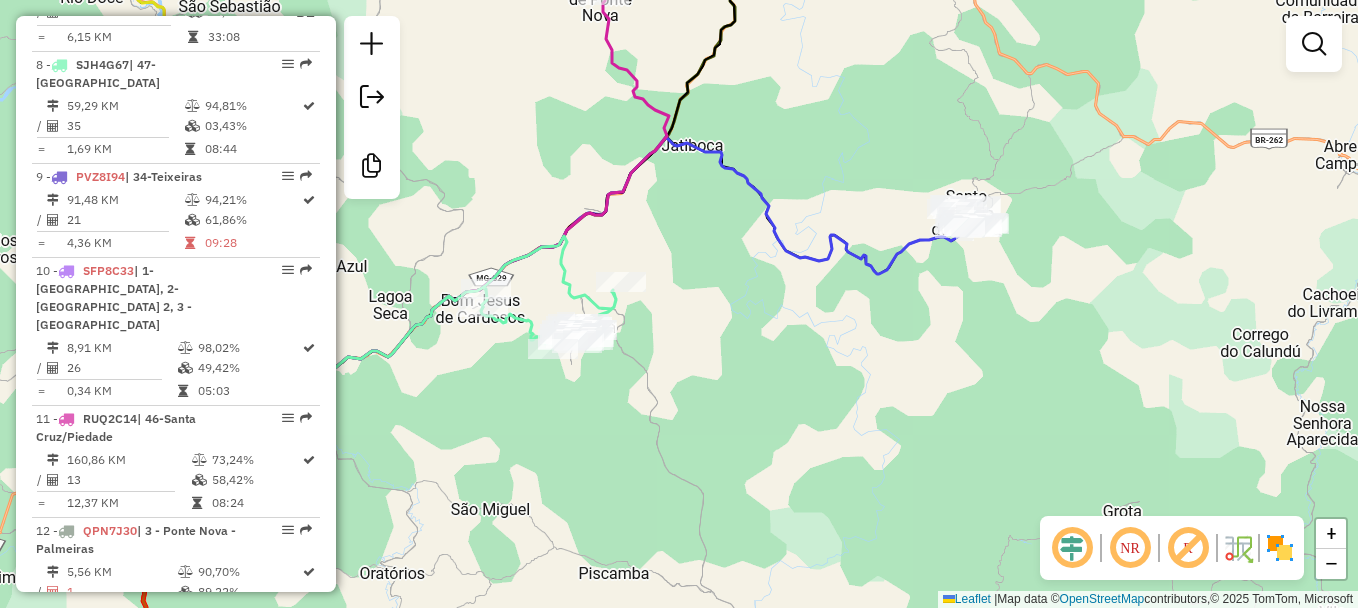 drag, startPoint x: 496, startPoint y: 384, endPoint x: 682, endPoint y: 402, distance: 186.86894 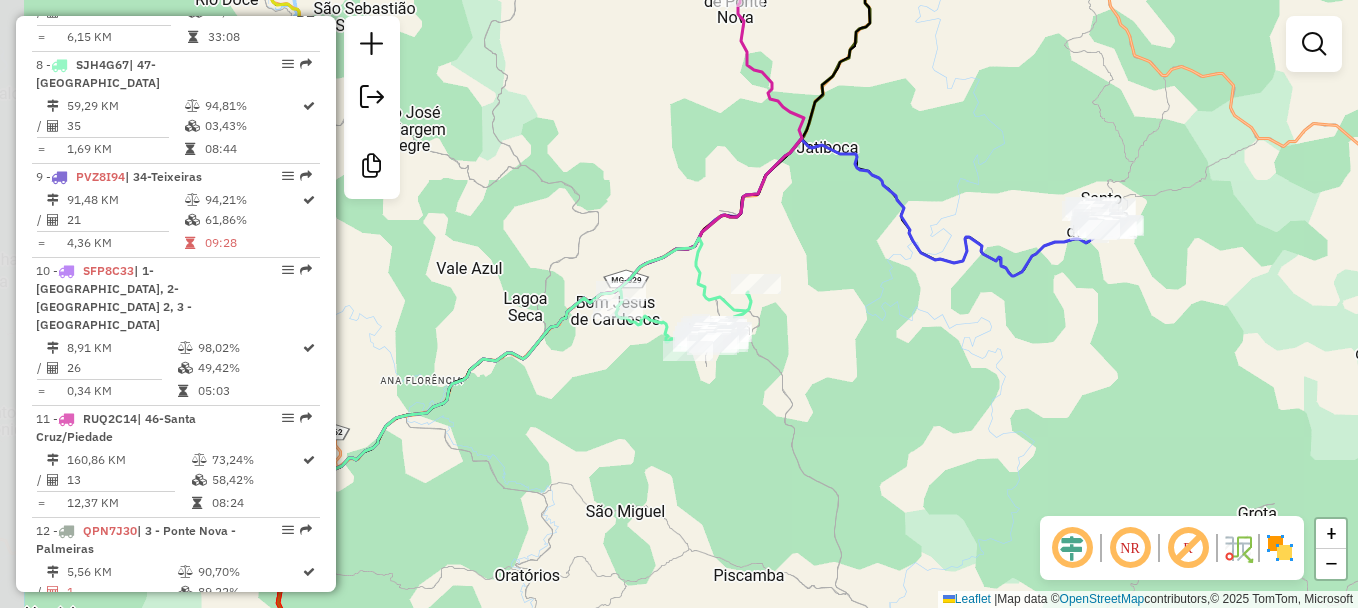 drag, startPoint x: 469, startPoint y: 391, endPoint x: 609, endPoint y: 391, distance: 140 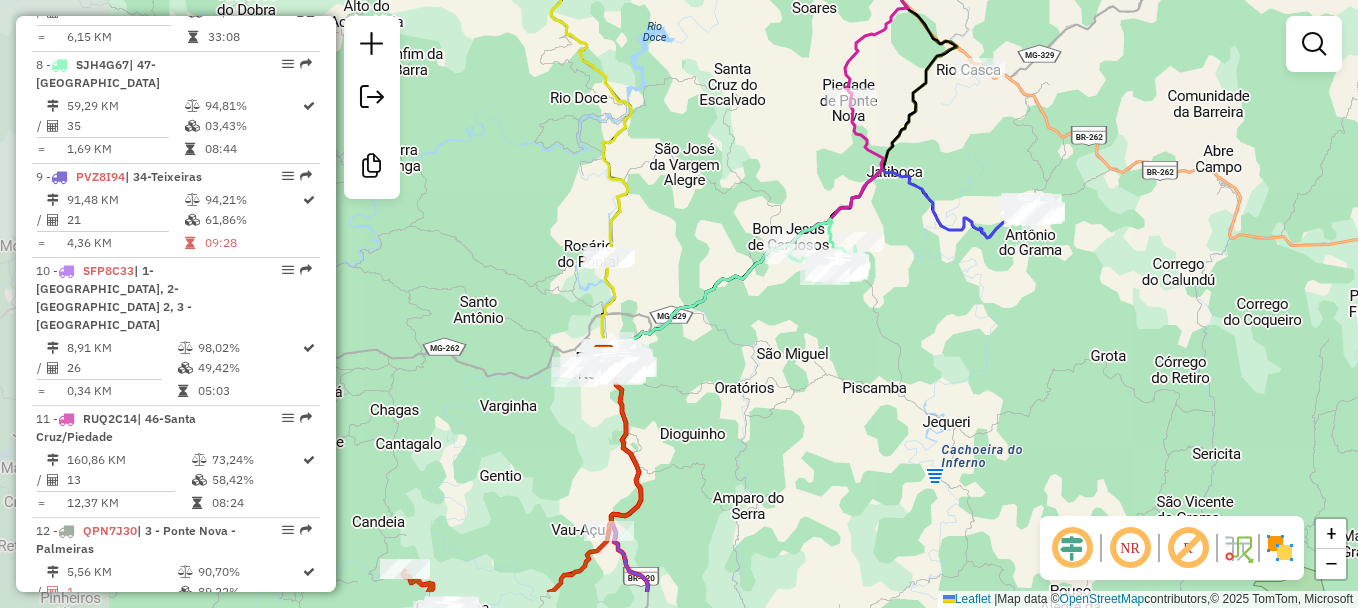 drag, startPoint x: 525, startPoint y: 410, endPoint x: 717, endPoint y: 312, distance: 215.56438 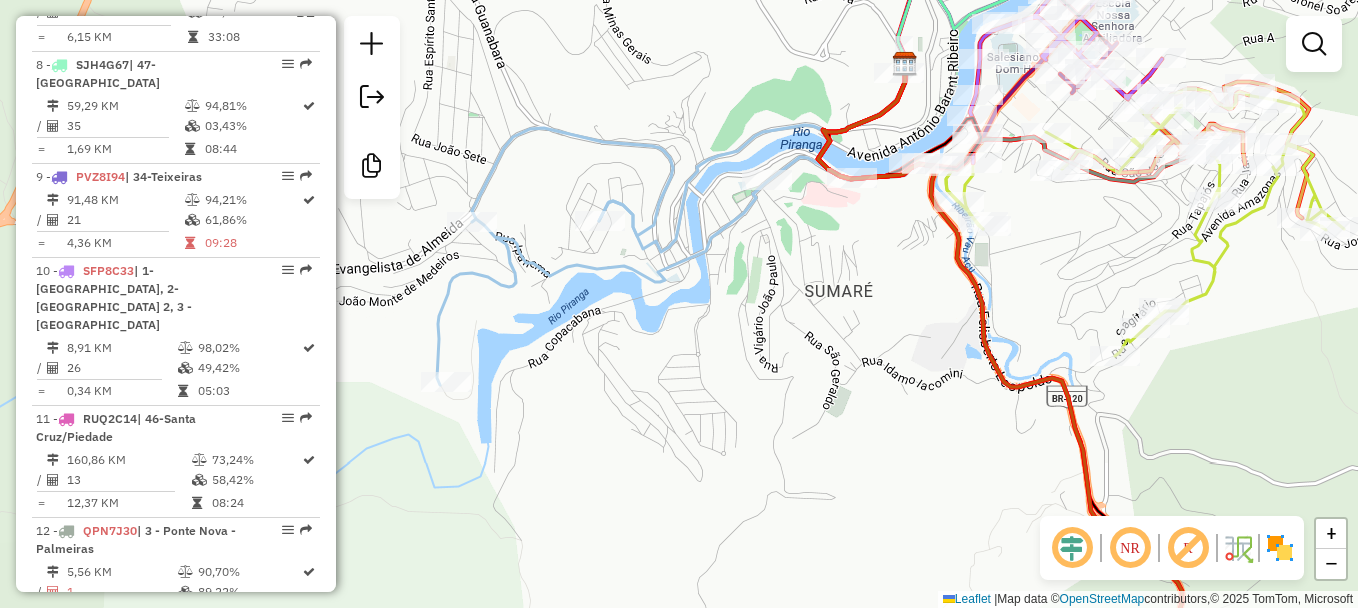 drag, startPoint x: 508, startPoint y: 334, endPoint x: 791, endPoint y: 349, distance: 283.39725 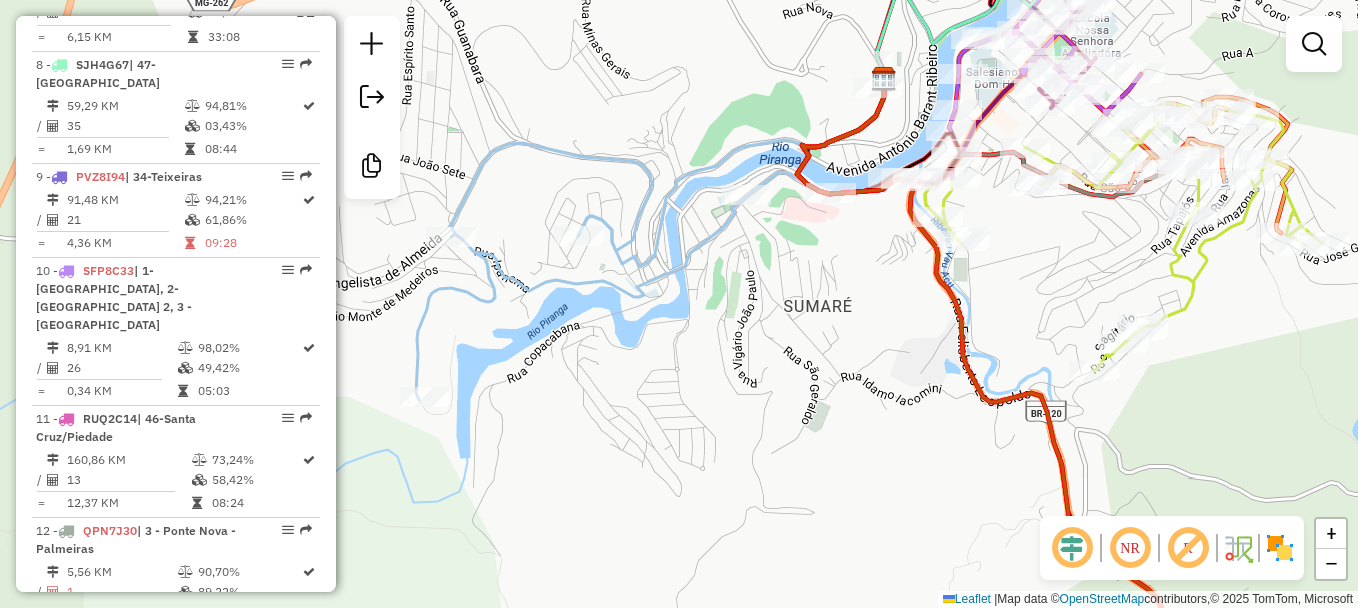 drag, startPoint x: 837, startPoint y: 260, endPoint x: 816, endPoint y: 275, distance: 25.806976 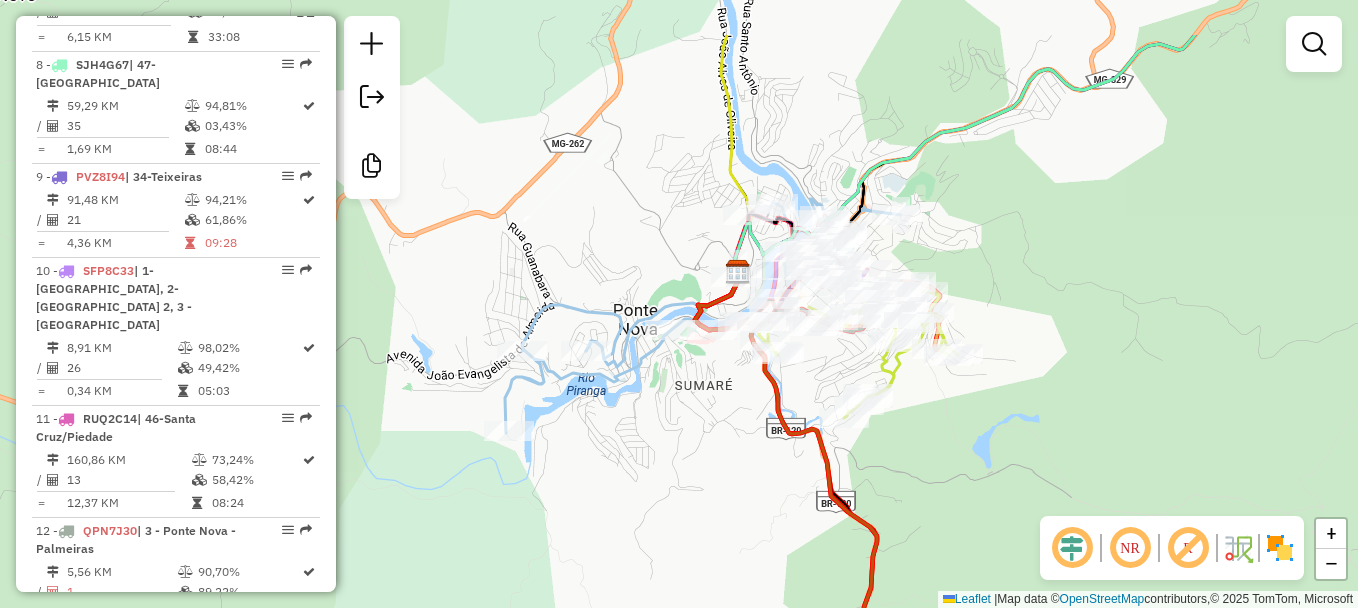 drag, startPoint x: 865, startPoint y: 293, endPoint x: 752, endPoint y: 388, distance: 147.62791 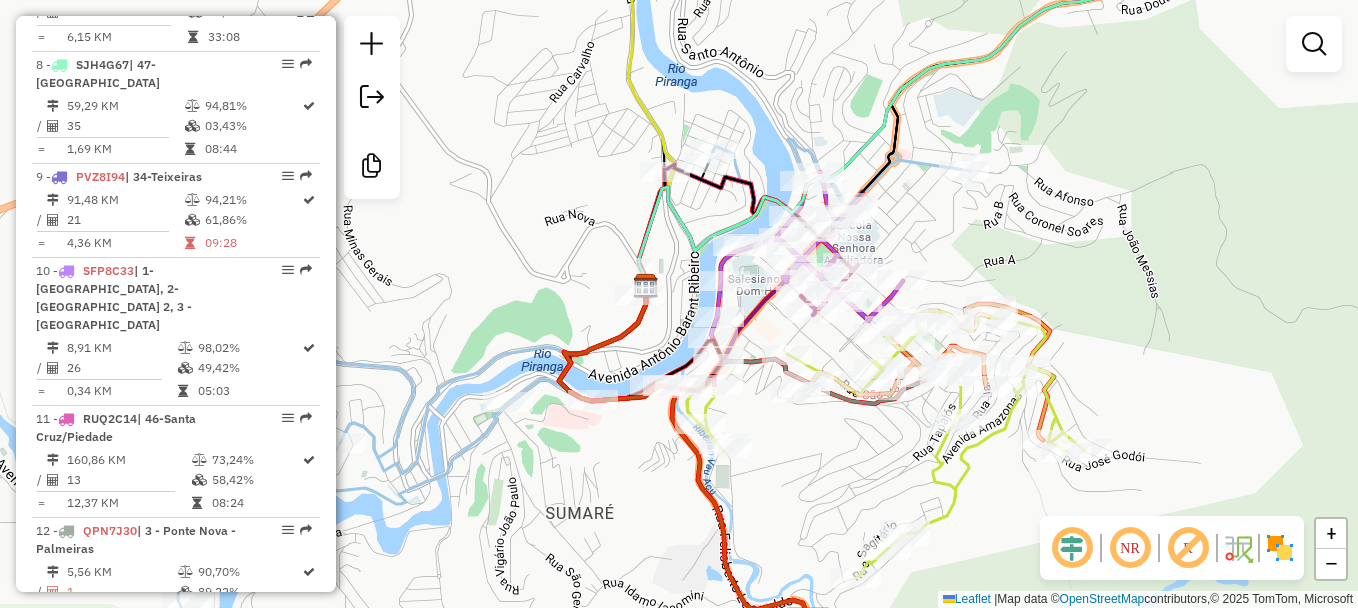 click 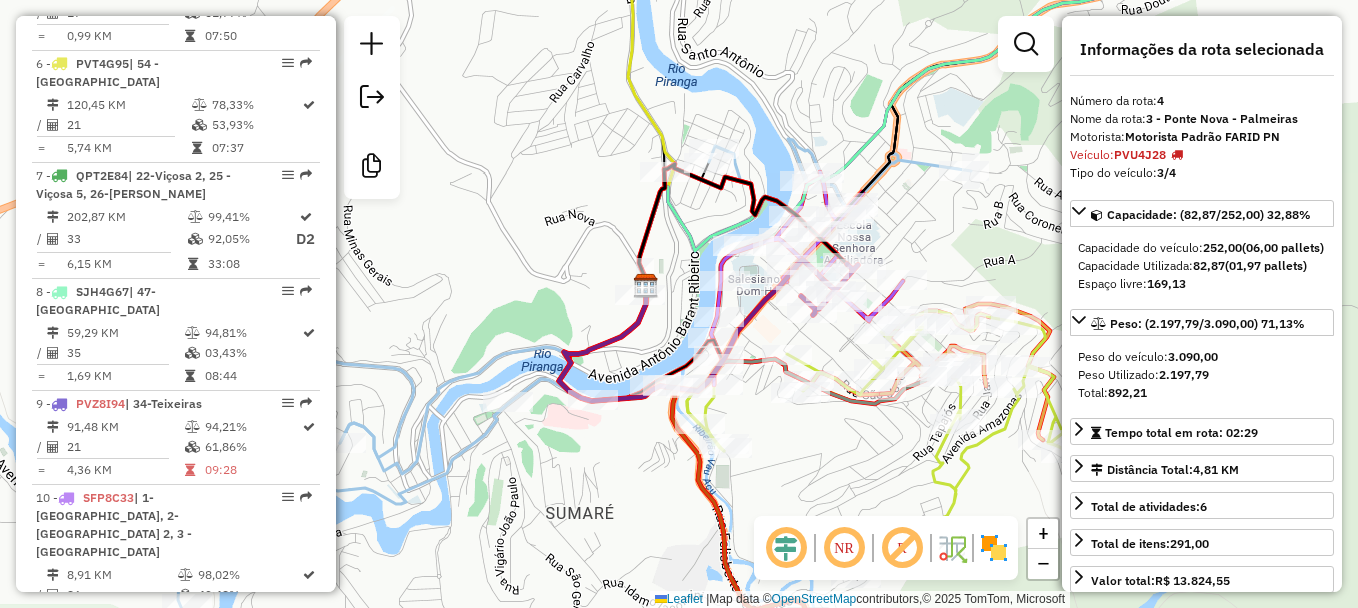 scroll, scrollTop: 1100, scrollLeft: 0, axis: vertical 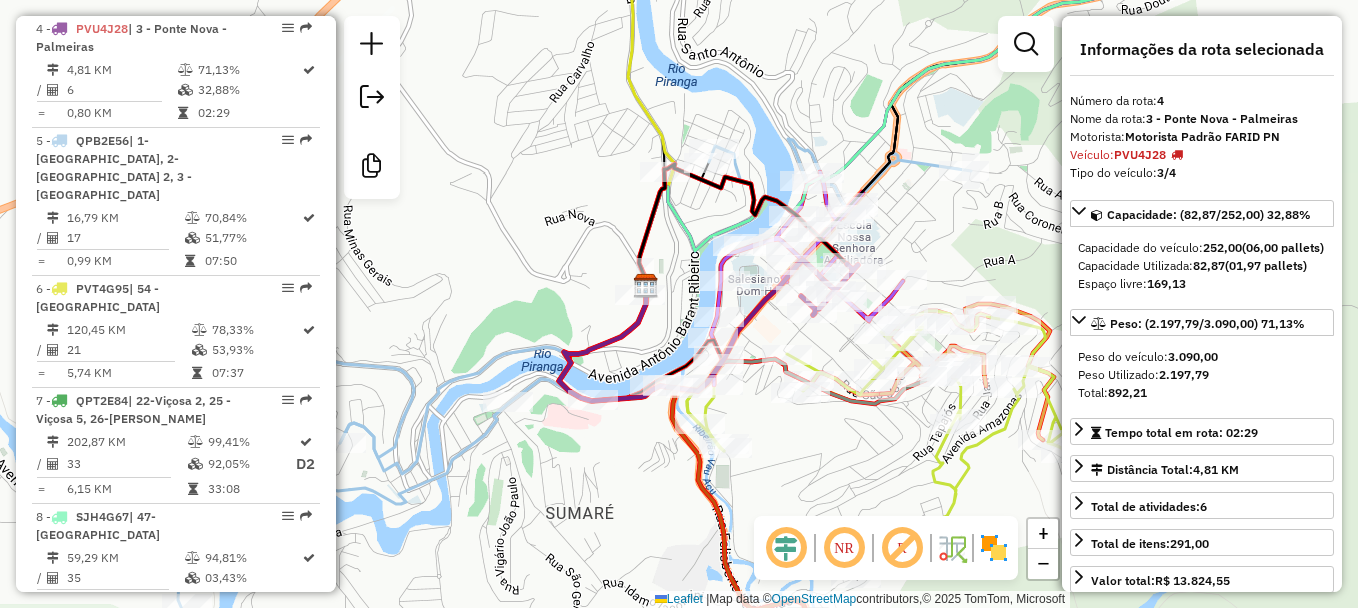 click on "Janela de atendimento Grade de atendimento Capacidade Transportadoras Veículos Cliente Pedidos  Rotas Selecione os dias de semana para filtrar as janelas de atendimento  Seg   Ter   Qua   Qui   Sex   Sáb   Dom  Informe o período da janela de atendimento: De: Até:  Filtrar exatamente a janela do cliente  Considerar janela de atendimento padrão  Selecione os dias de semana para filtrar as grades de atendimento  Seg   Ter   Qua   Qui   Sex   Sáb   Dom   Considerar clientes sem dia de atendimento cadastrado  Clientes fora do dia de atendimento selecionado Filtrar as atividades entre os valores definidos abaixo:  Peso mínimo:   Peso máximo:   Cubagem mínima:   Cubagem máxima:   De:   Até:  Filtrar as atividades entre o tempo de atendimento definido abaixo:  De:   Até:   Considerar capacidade total dos clientes não roteirizados Transportadora: Selecione um ou mais itens Tipo de veículo: Selecione um ou mais itens Veículo: Selecione um ou mais itens Motorista: Selecione um ou mais itens Nome: Rótulo:" 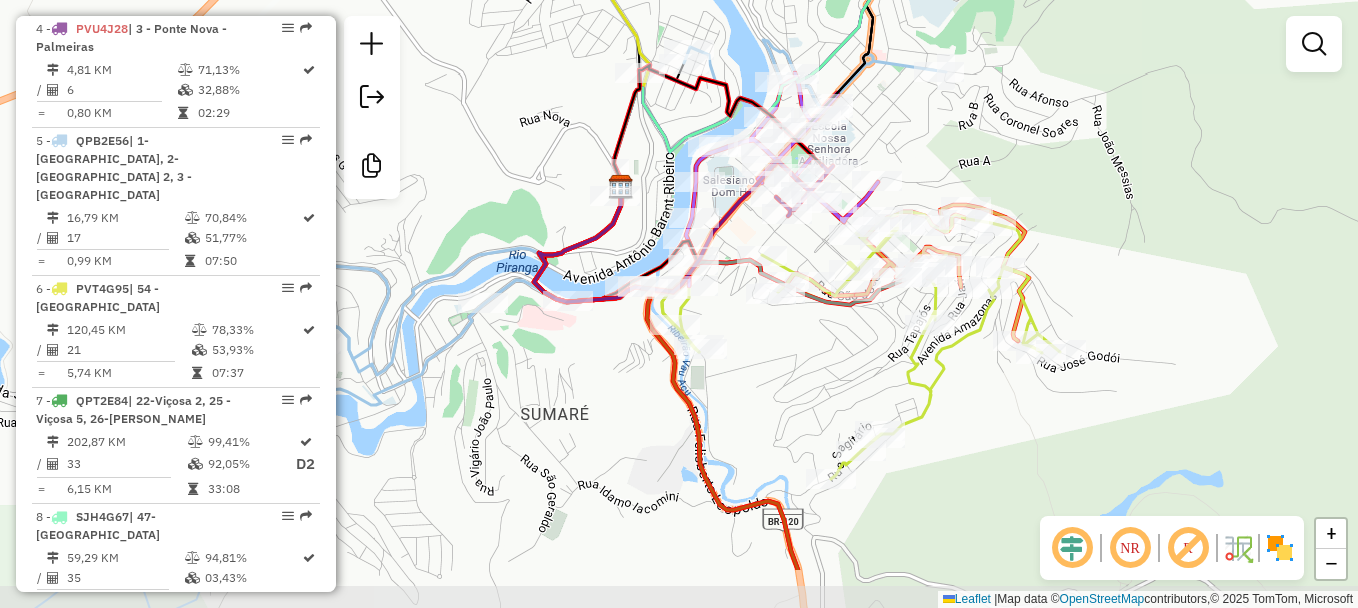 drag, startPoint x: 1035, startPoint y: 219, endPoint x: 1010, endPoint y: 120, distance: 102.10779 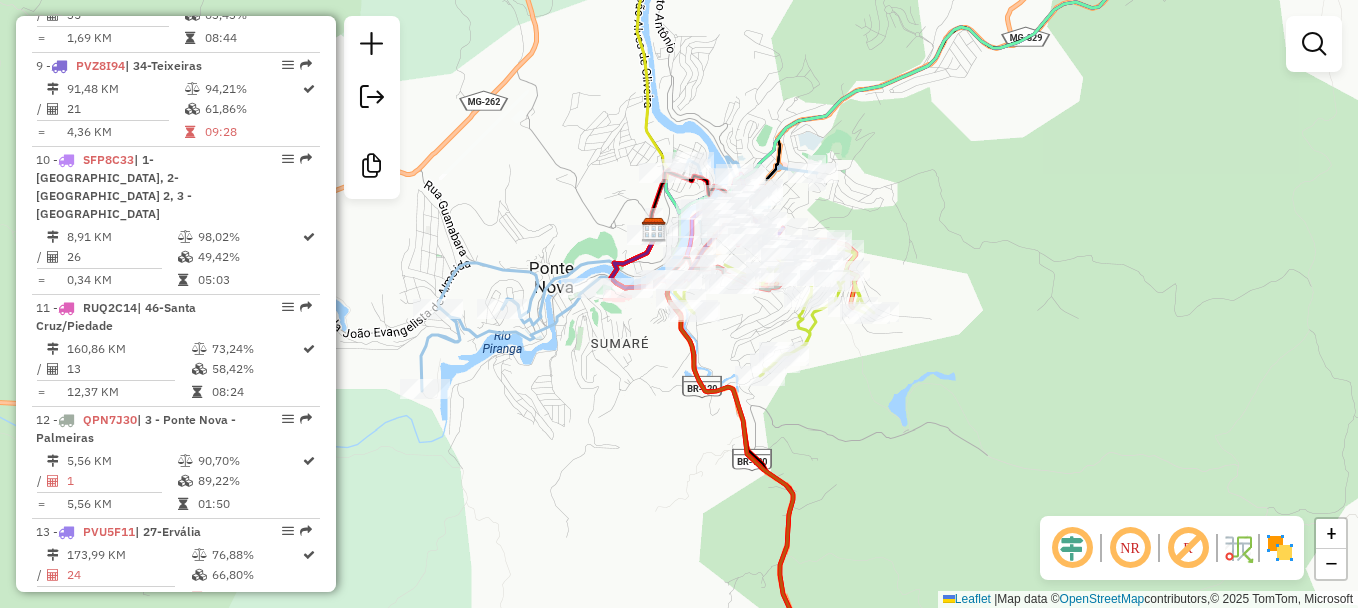 scroll, scrollTop: 1700, scrollLeft: 0, axis: vertical 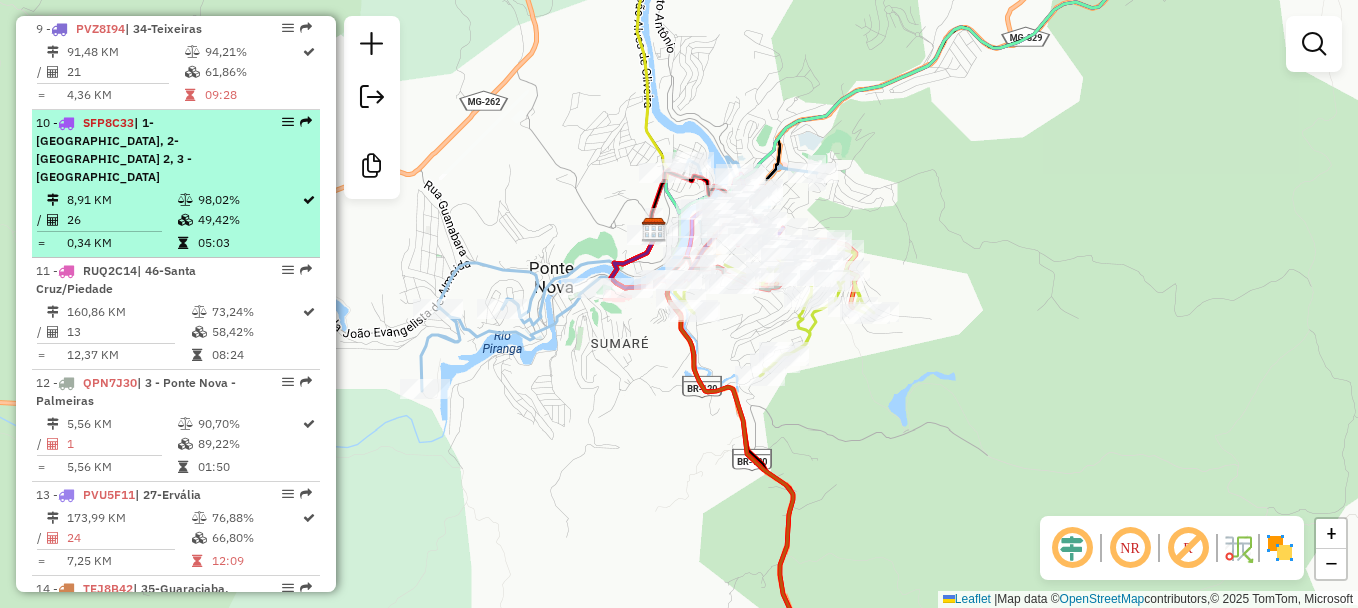 click on "49,42%" at bounding box center [249, 220] 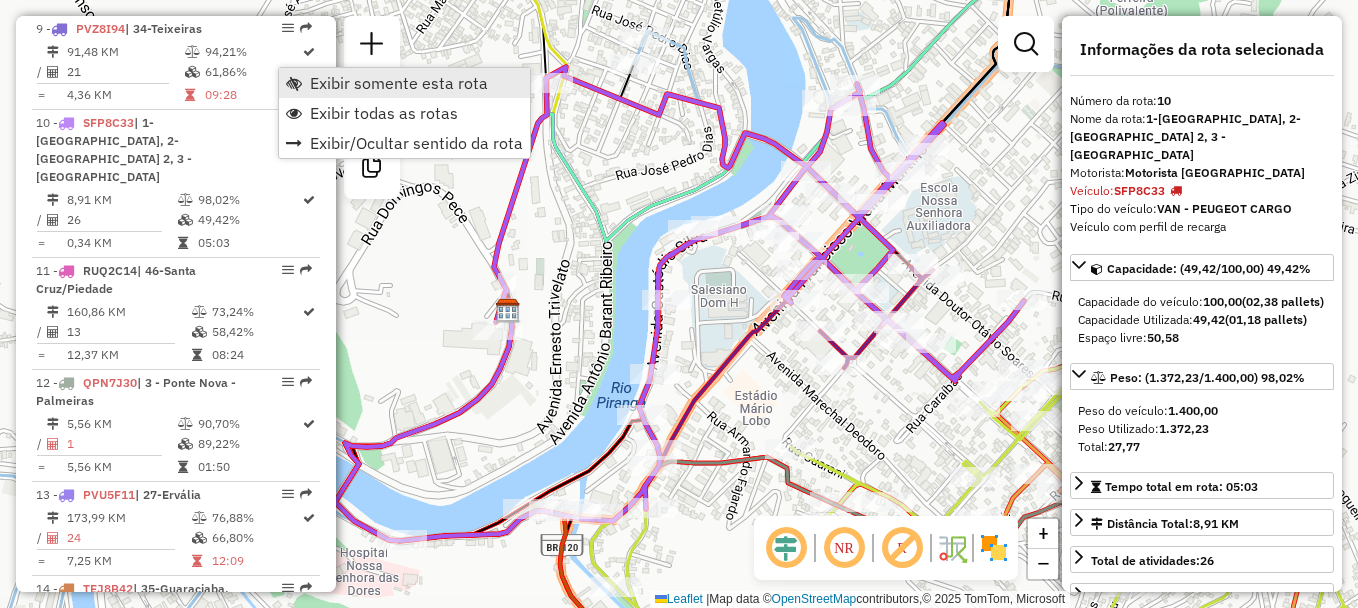 click on "Exibir somente esta rota" at bounding box center [404, 83] 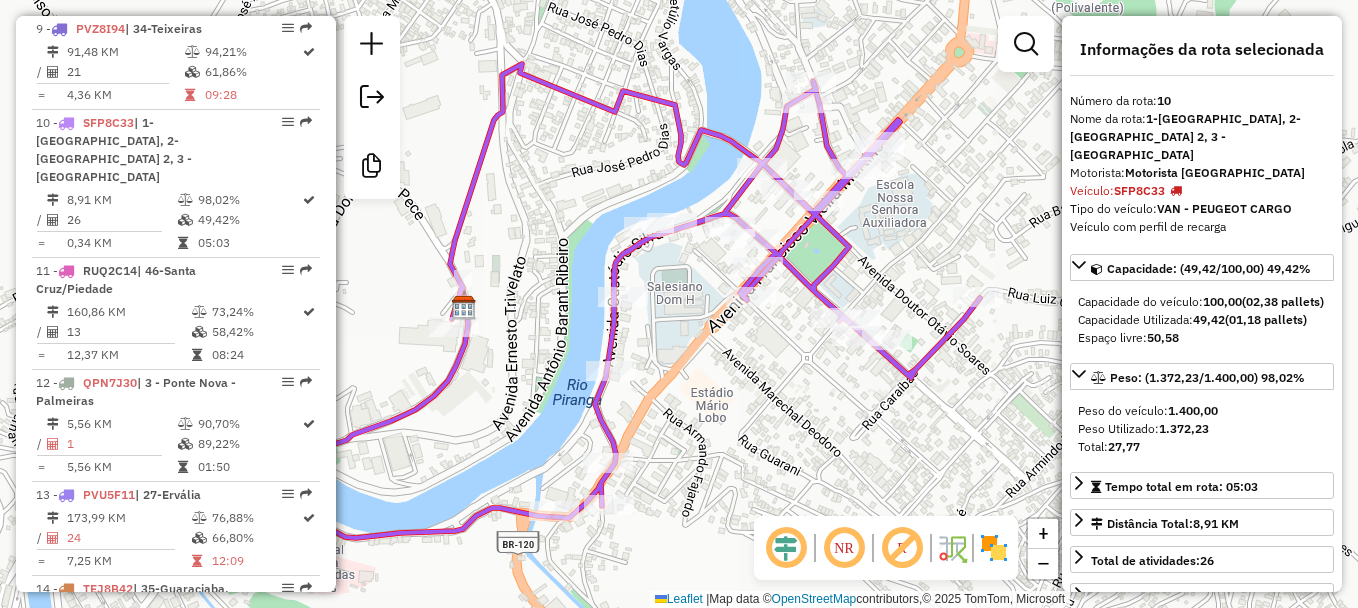 drag, startPoint x: 920, startPoint y: 219, endPoint x: 876, endPoint y: 216, distance: 44.102154 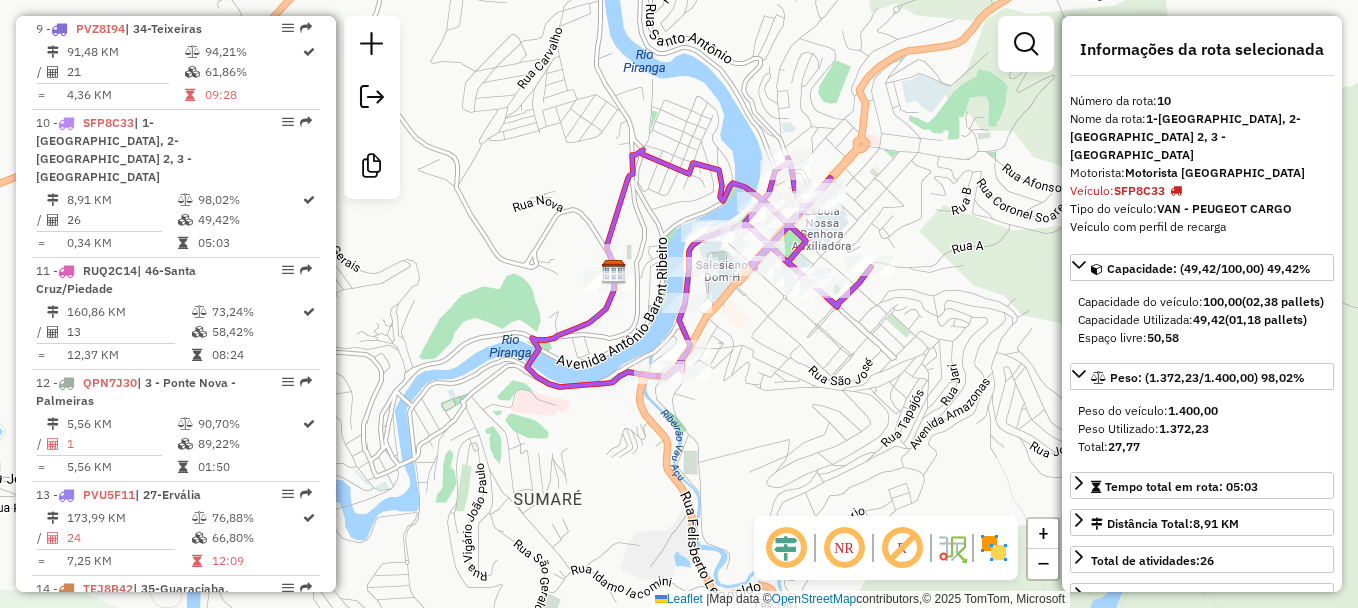 drag, startPoint x: 856, startPoint y: 351, endPoint x: 842, endPoint y: 353, distance: 14.142136 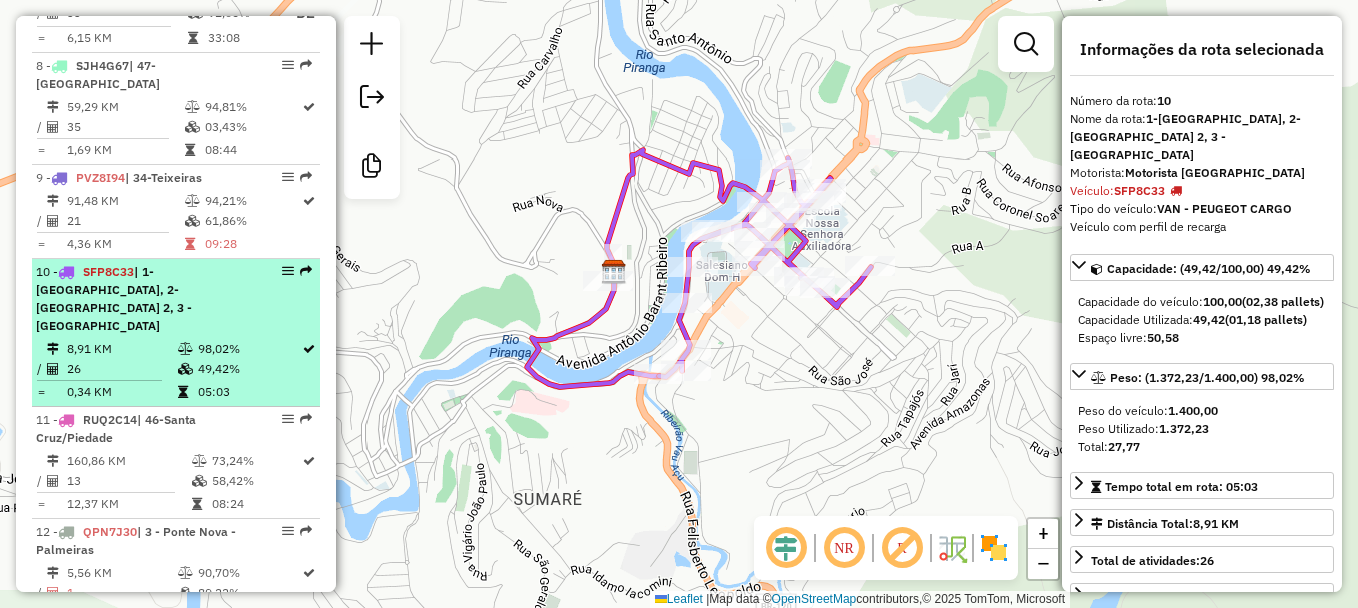scroll, scrollTop: 1600, scrollLeft: 0, axis: vertical 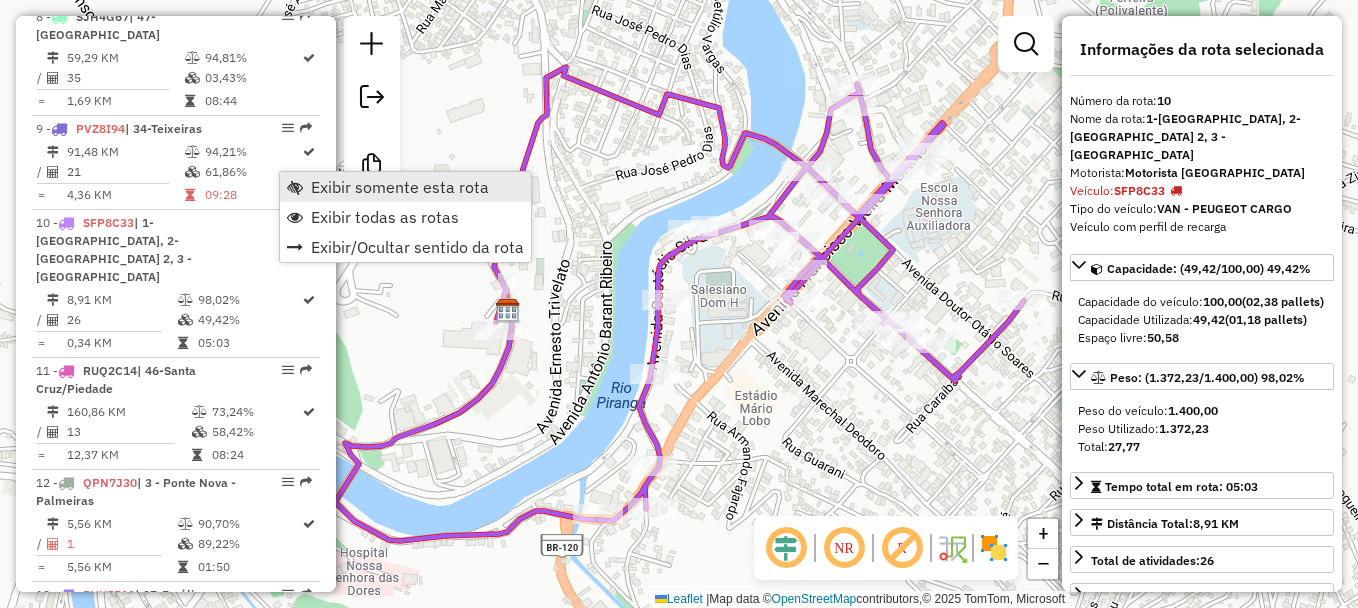 click on "Exibir somente esta rota" at bounding box center [400, 187] 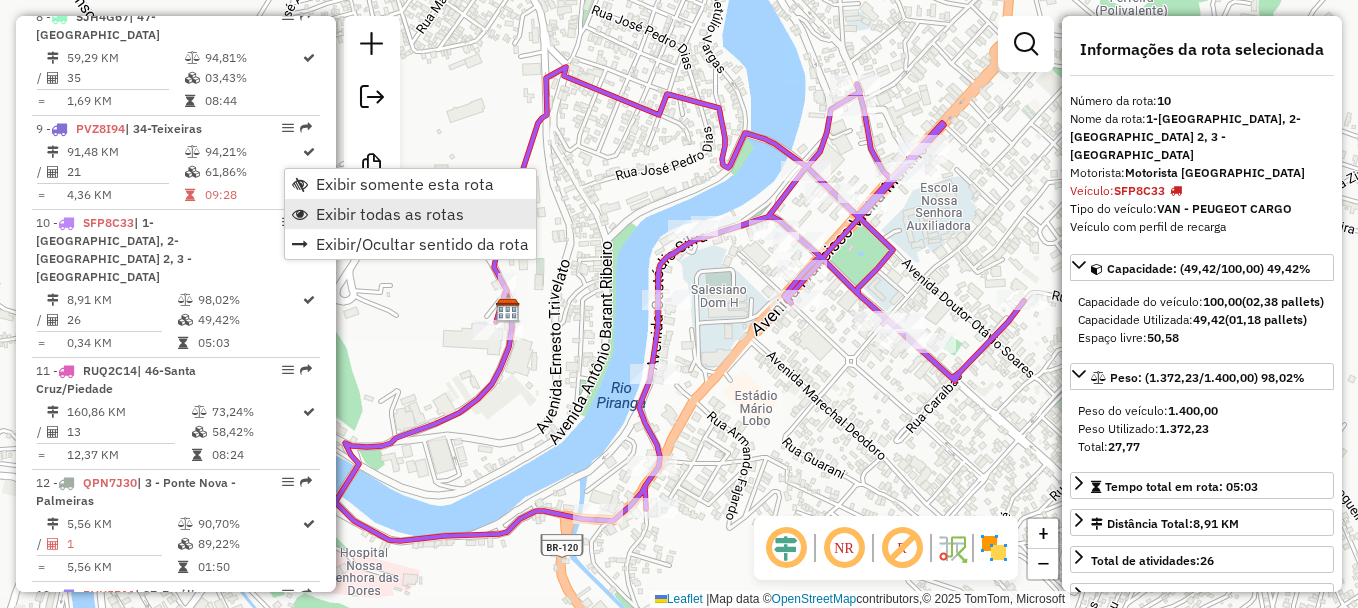 click on "Exibir todas as rotas" at bounding box center [390, 214] 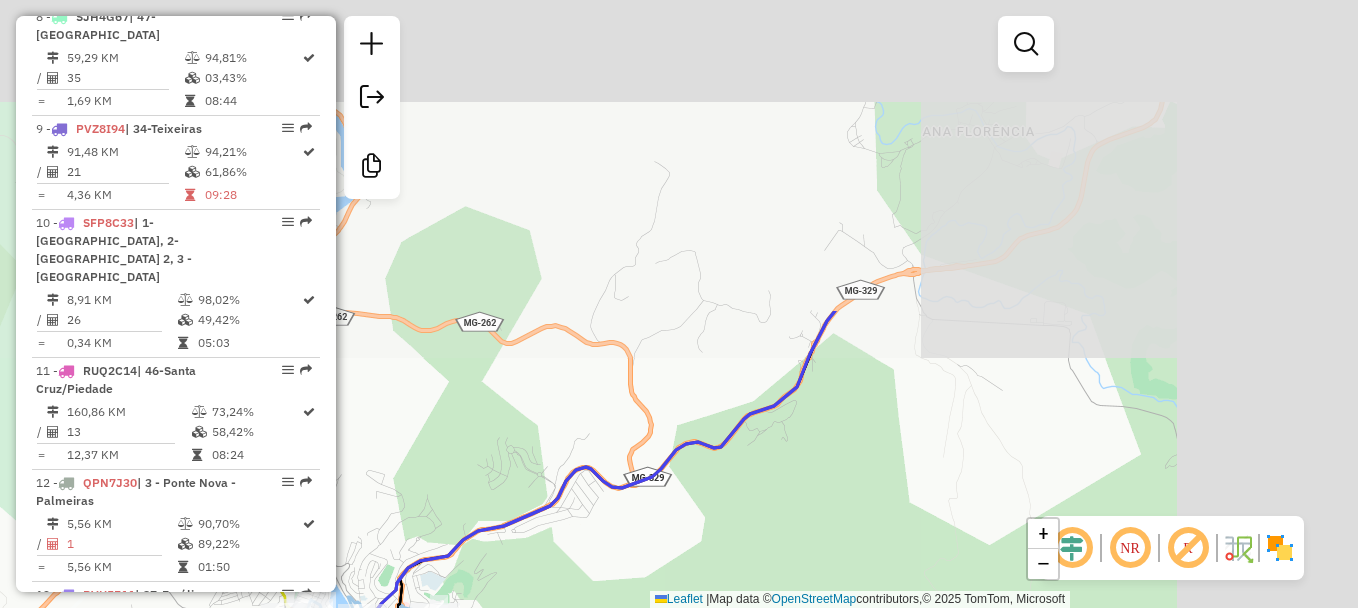 drag, startPoint x: 1113, startPoint y: 150, endPoint x: 654, endPoint y: 549, distance: 608.17926 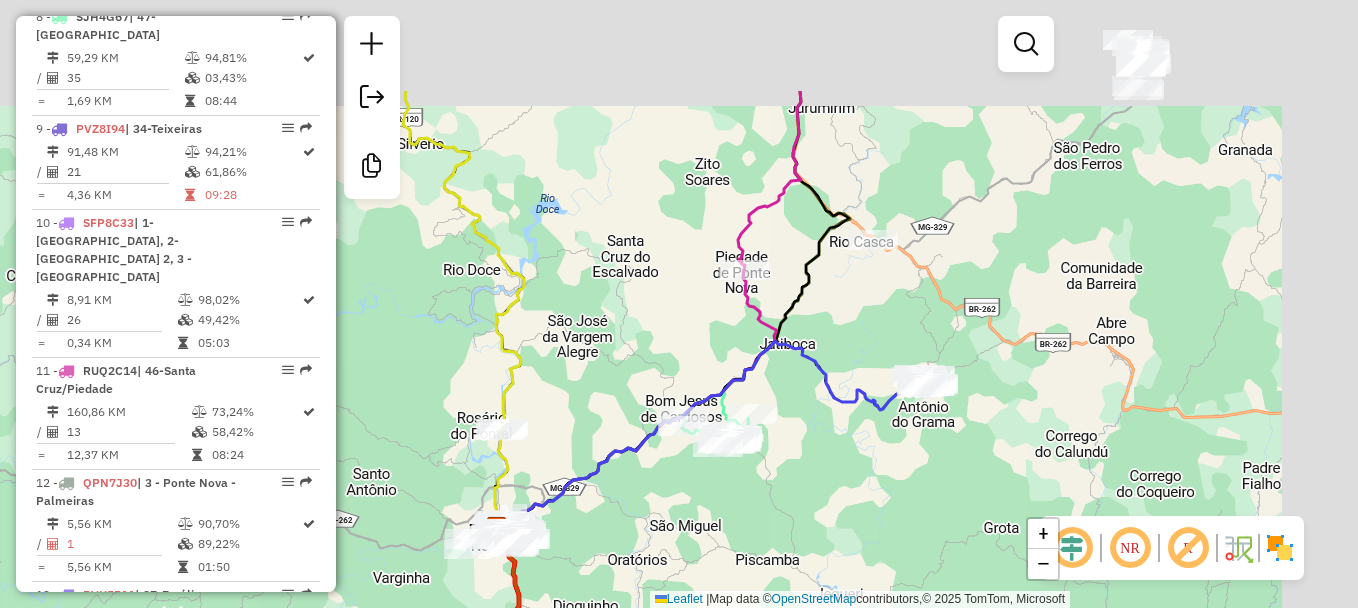 drag, startPoint x: 1104, startPoint y: 184, endPoint x: 809, endPoint y: 336, distance: 331.8569 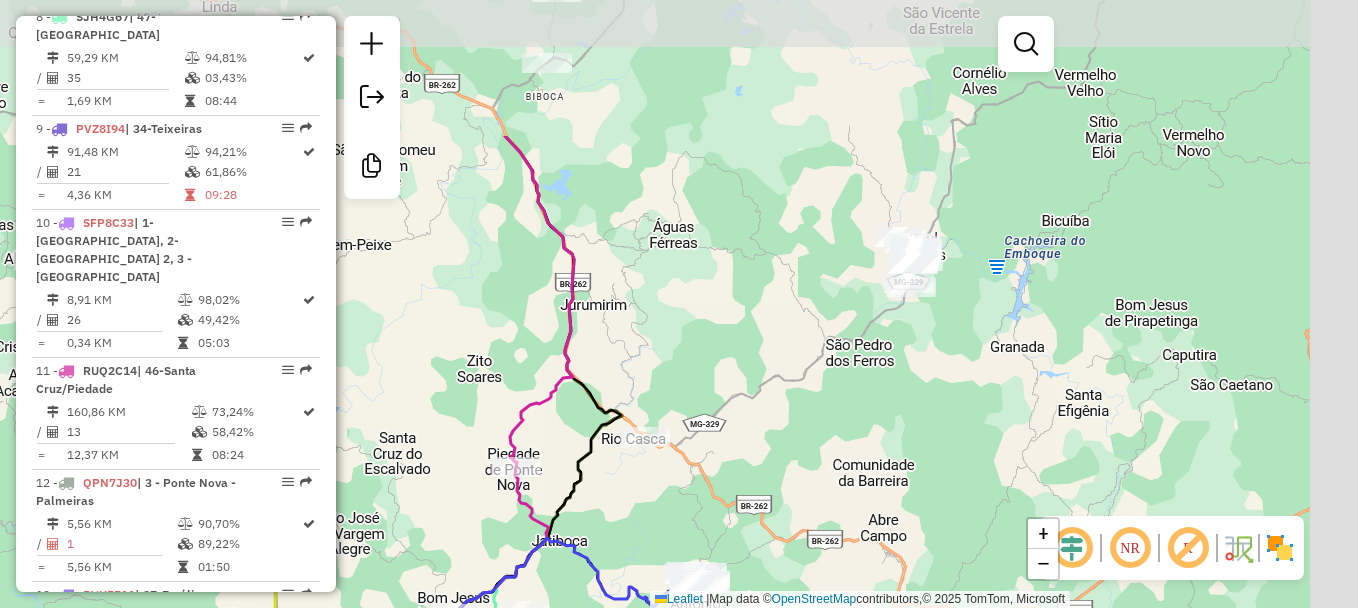 drag, startPoint x: 900, startPoint y: 300, endPoint x: 787, endPoint y: 398, distance: 149.57607 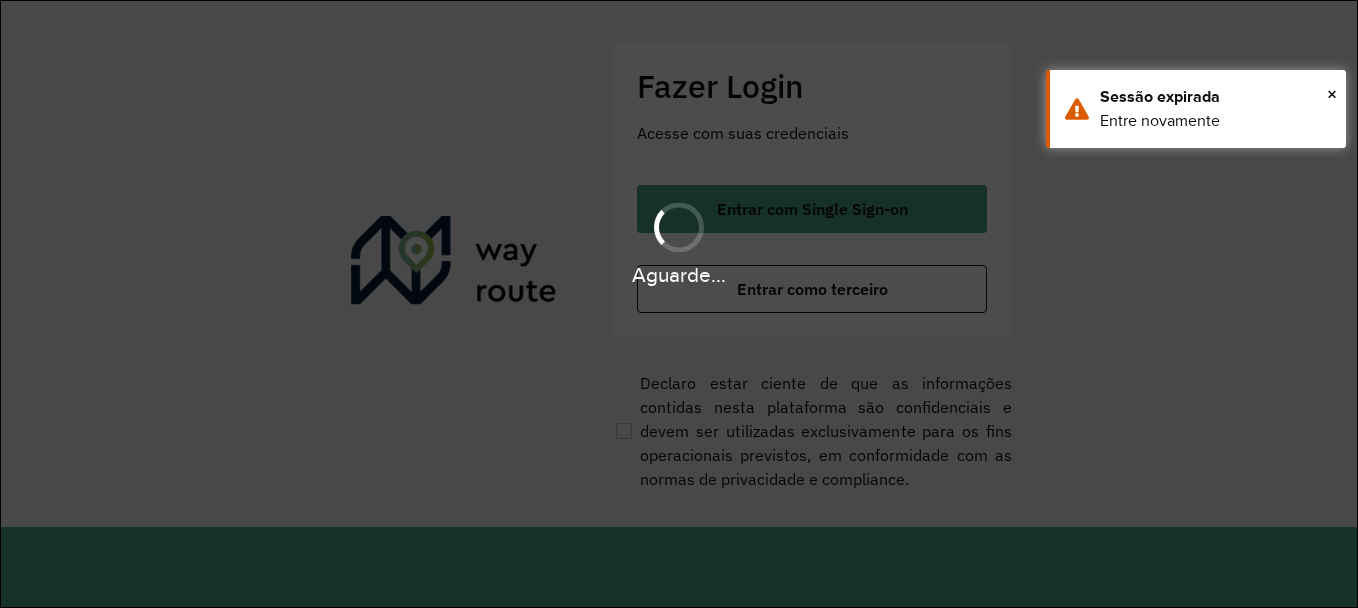 scroll, scrollTop: 0, scrollLeft: 0, axis: both 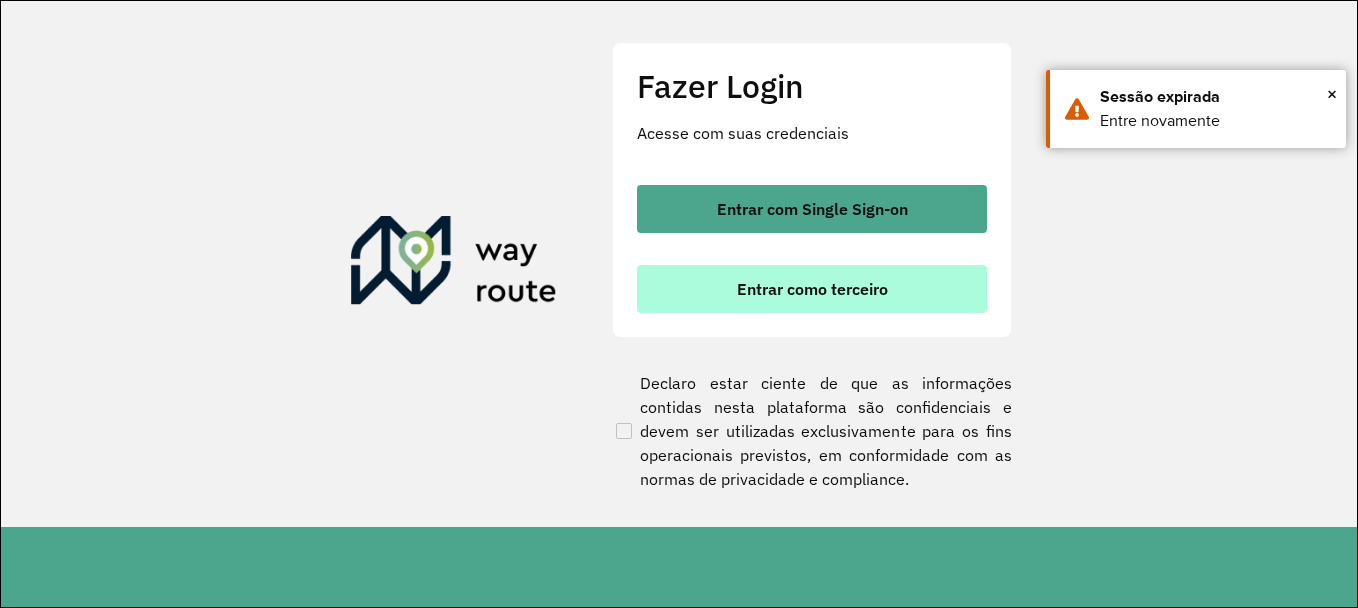 click on "Entrar como terceiro" at bounding box center [812, 289] 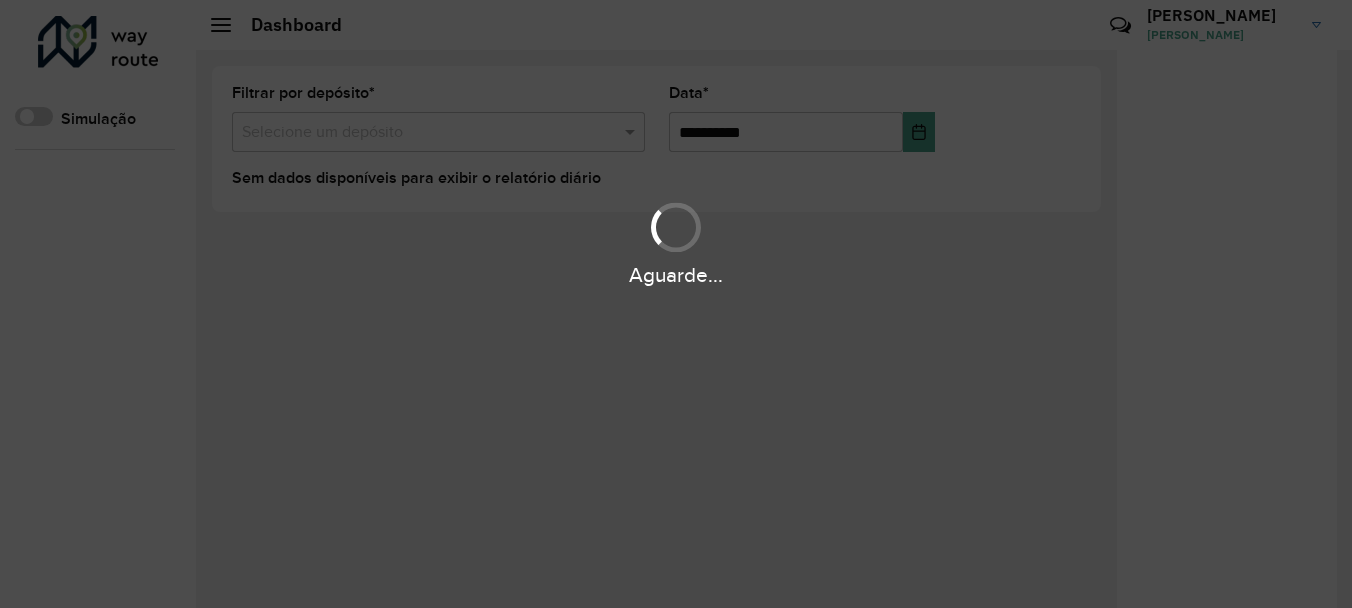 scroll, scrollTop: 0, scrollLeft: 0, axis: both 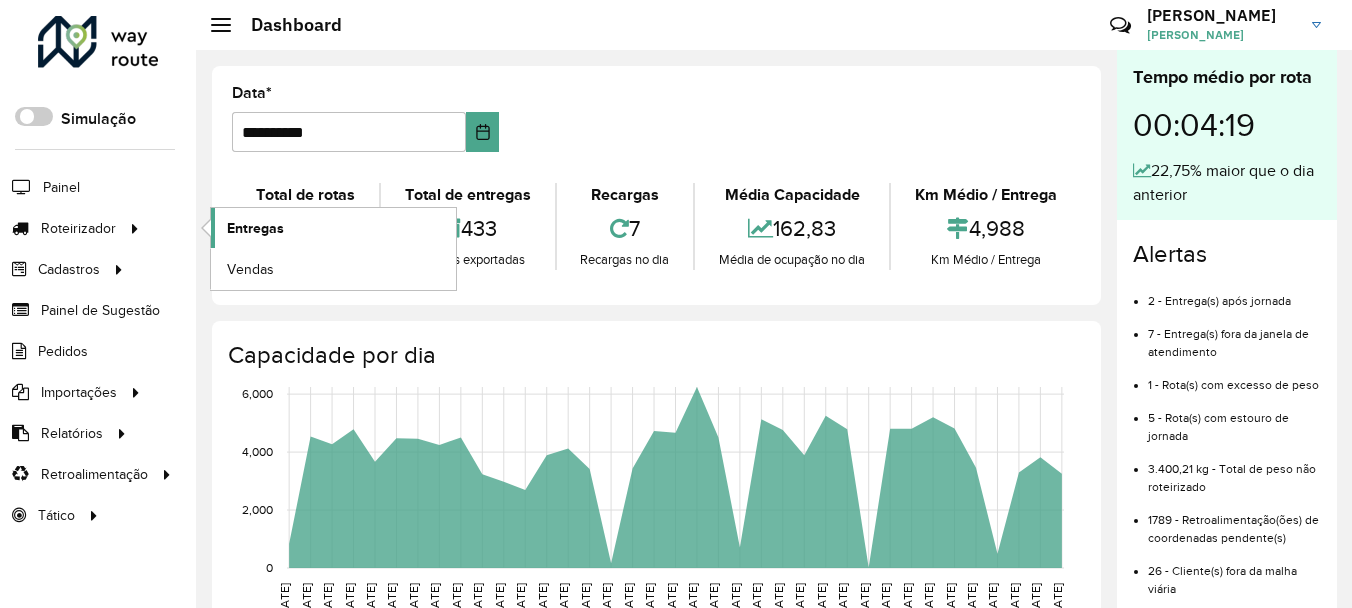 click on "Entregas" 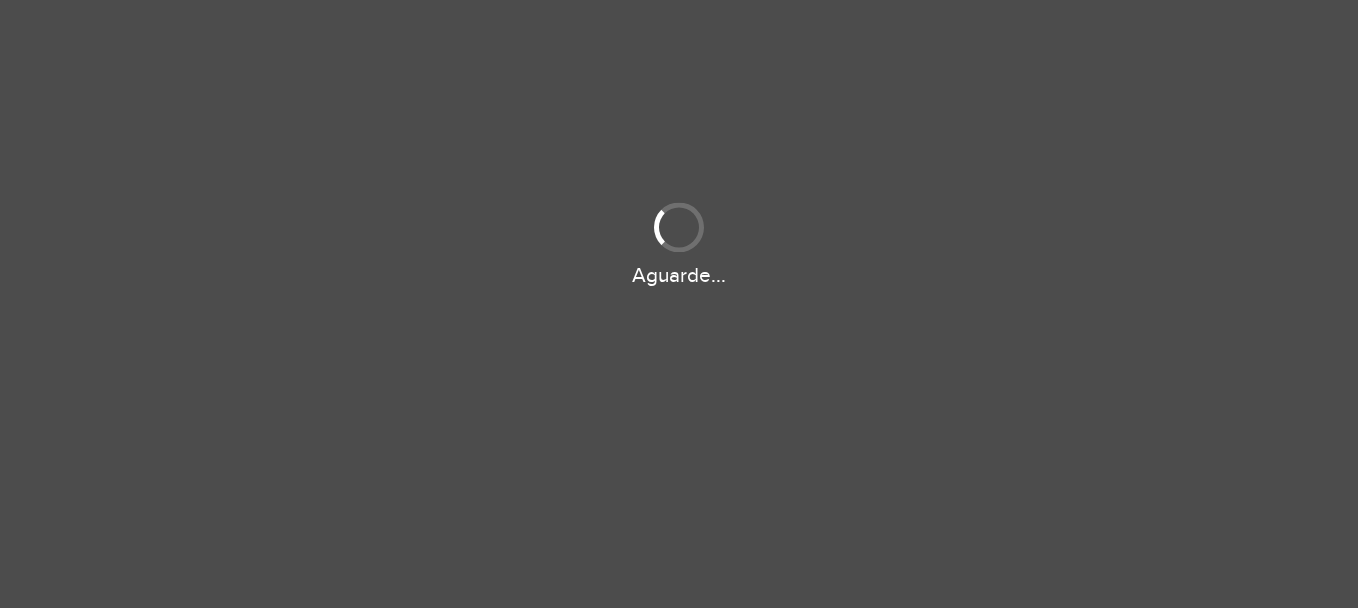 scroll, scrollTop: 0, scrollLeft: 0, axis: both 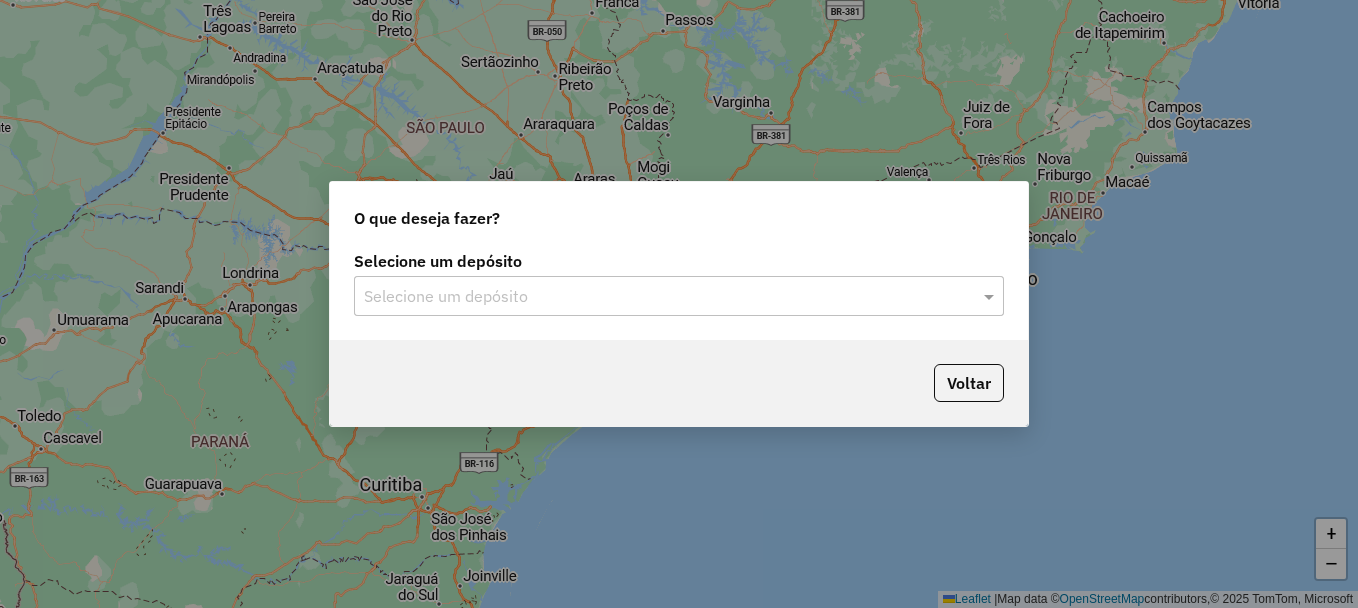click 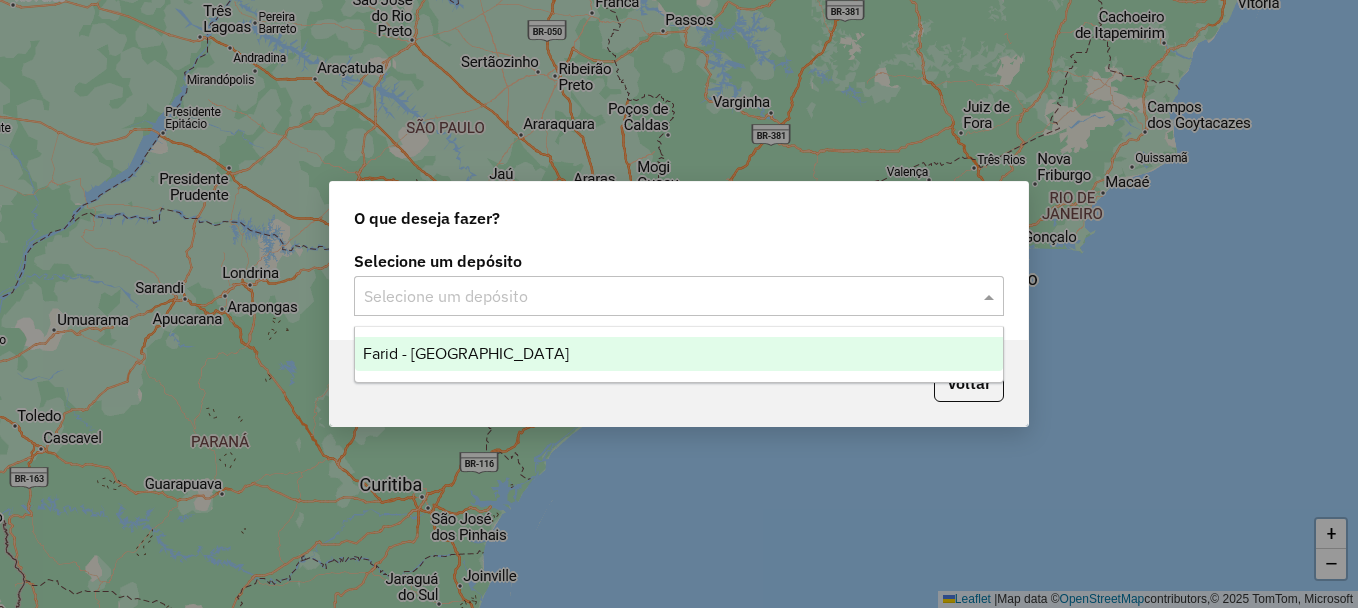 click on "Farid - [GEOGRAPHIC_DATA]" at bounding box center [679, 354] 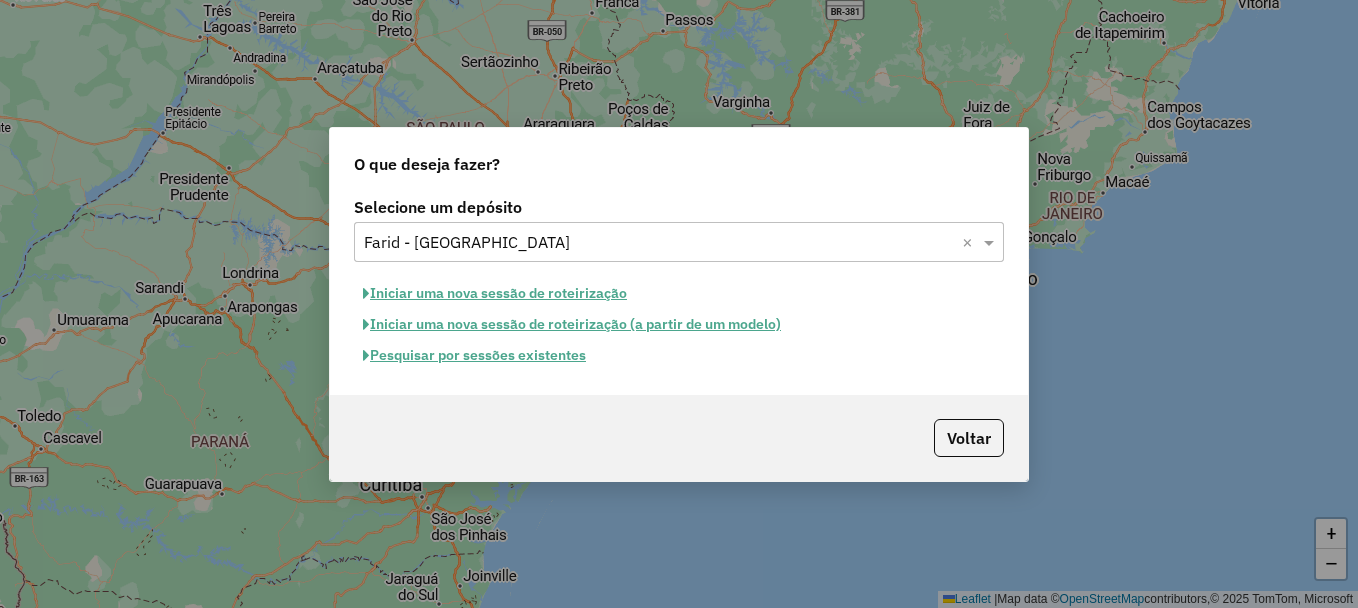 click on "Pesquisar por sessões existentes" 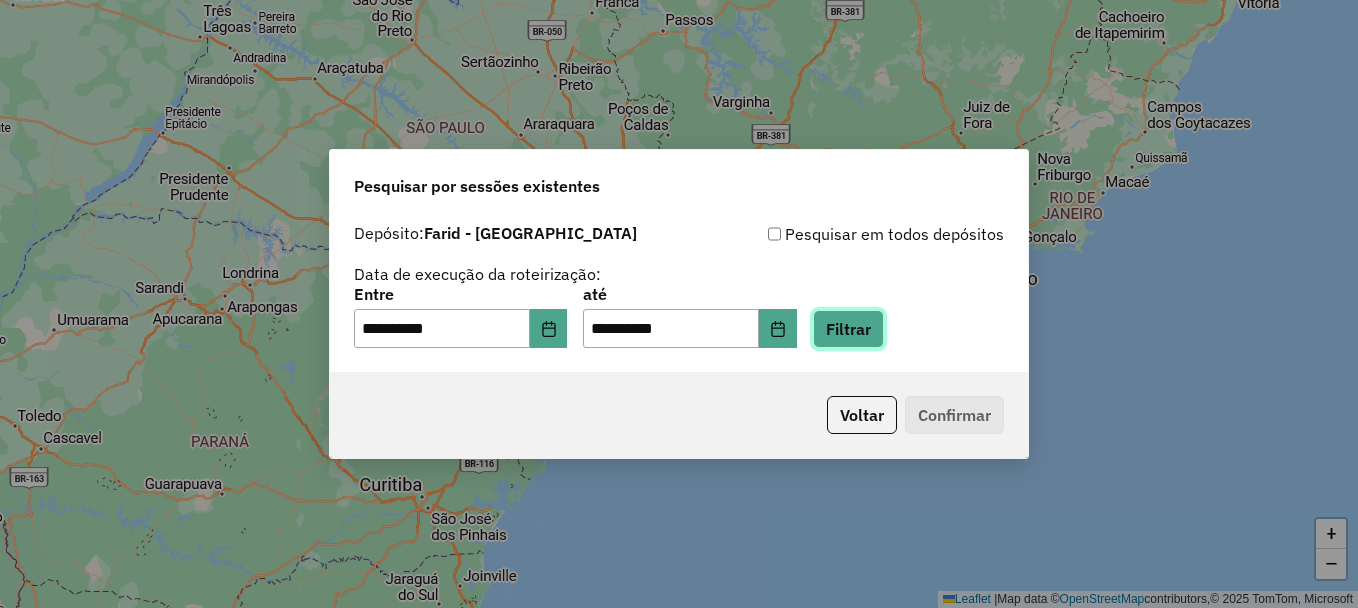 click on "Filtrar" 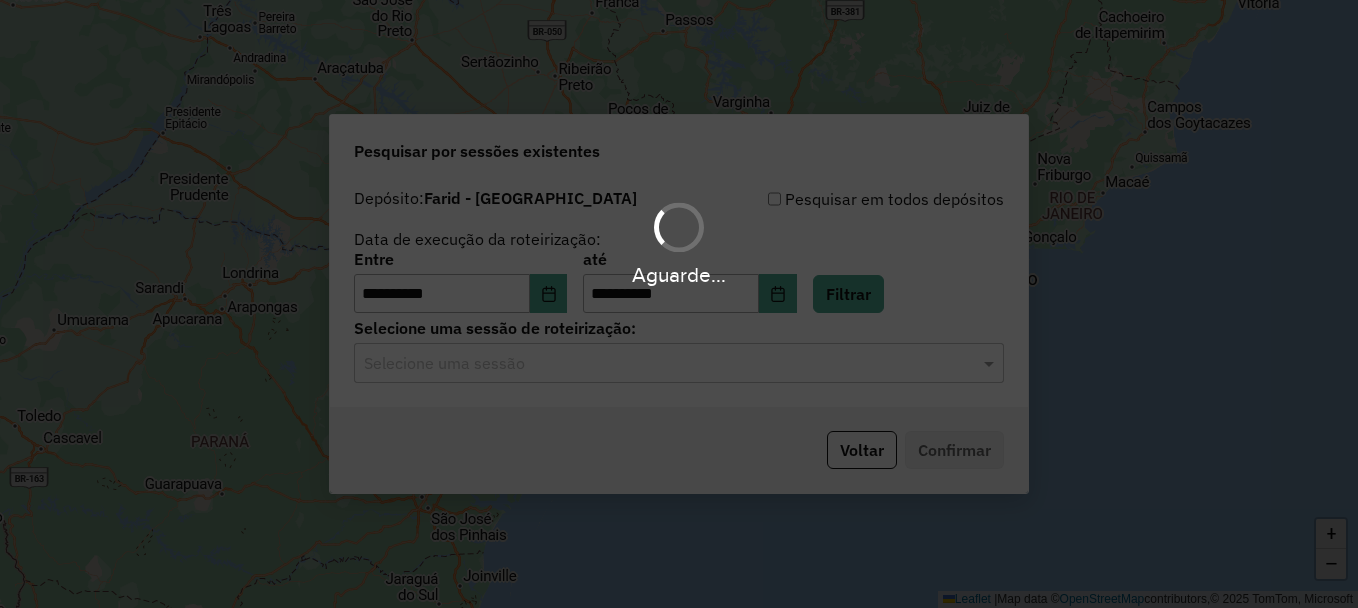 click on "**********" at bounding box center (679, 304) 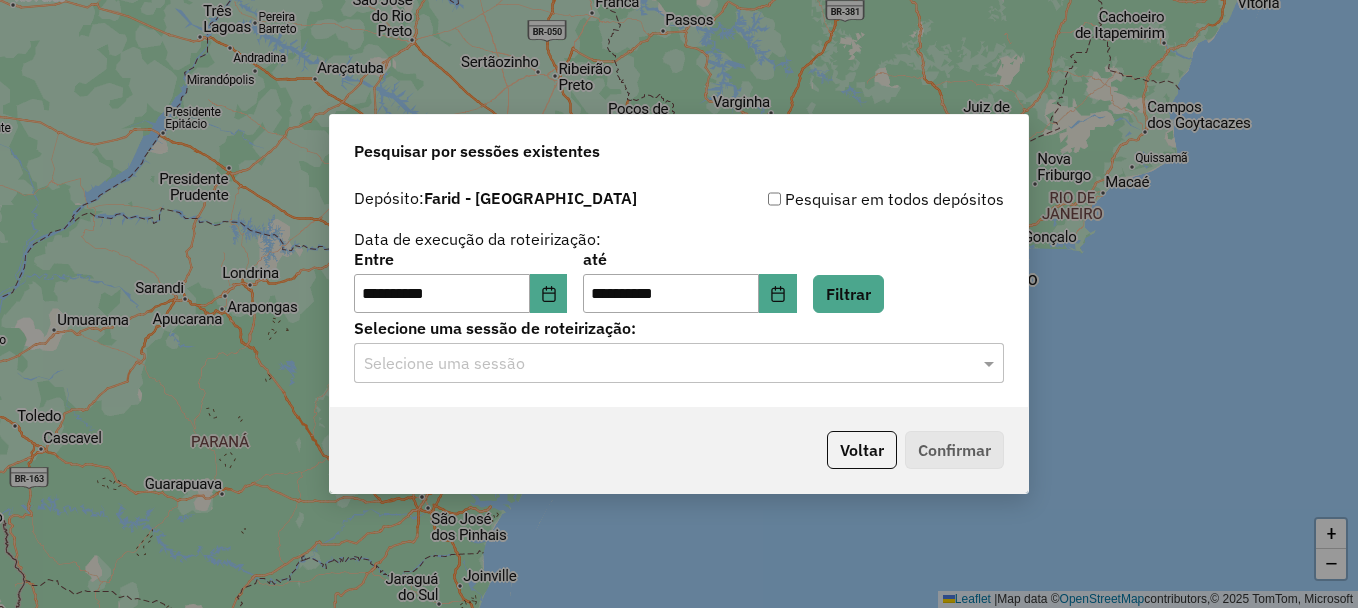 click 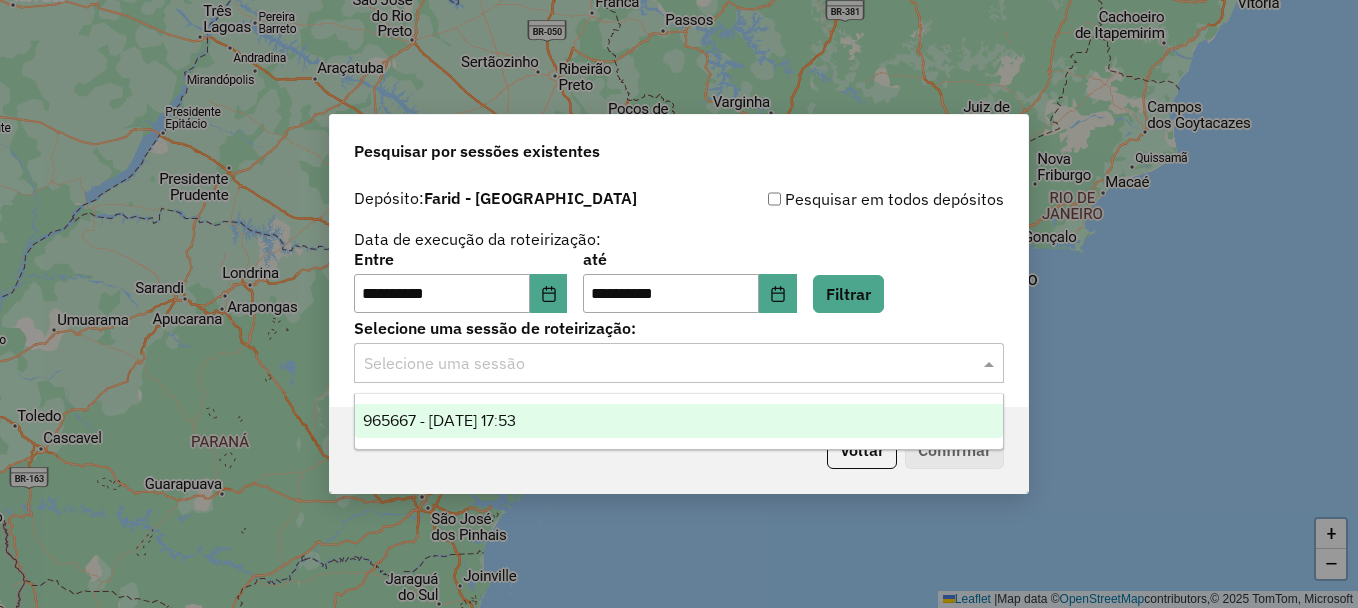 click on "965667 - [DATE] 17:53" at bounding box center (679, 421) 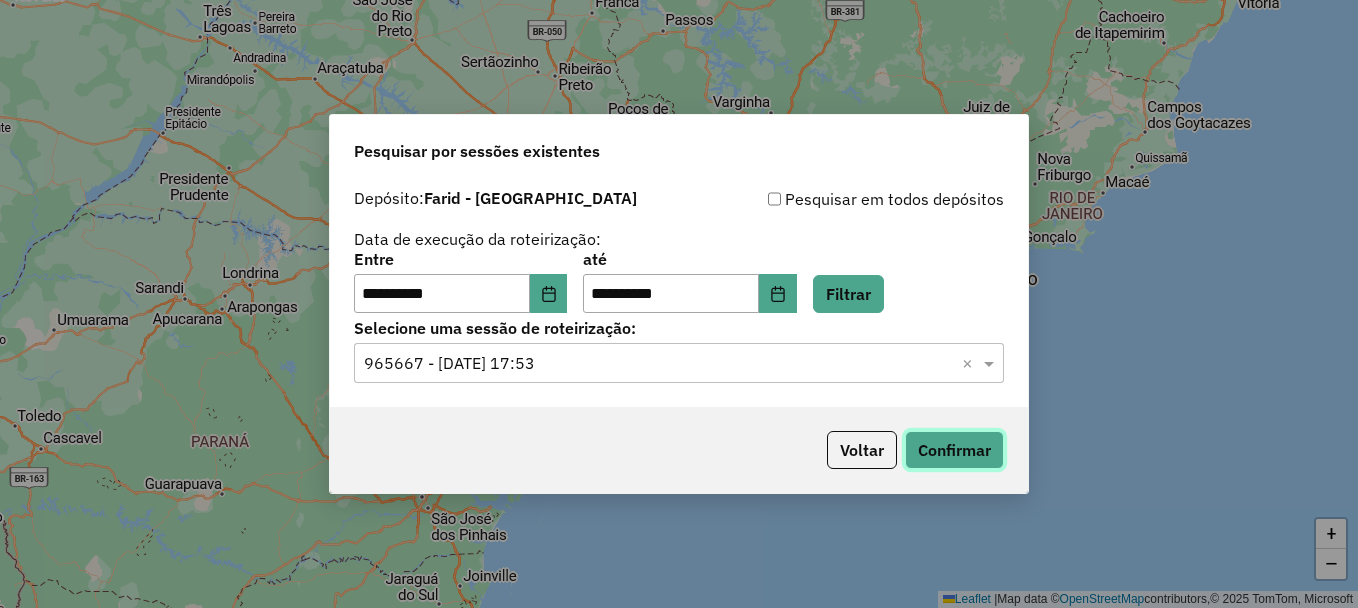 click on "Confirmar" 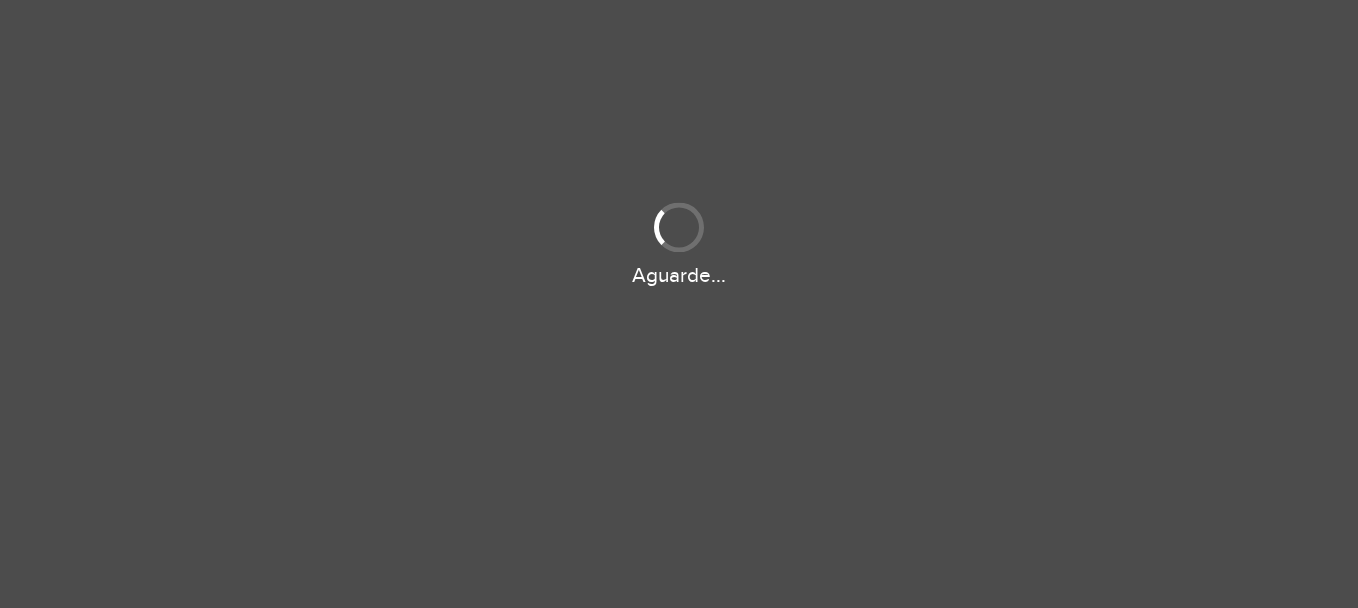 scroll, scrollTop: 0, scrollLeft: 0, axis: both 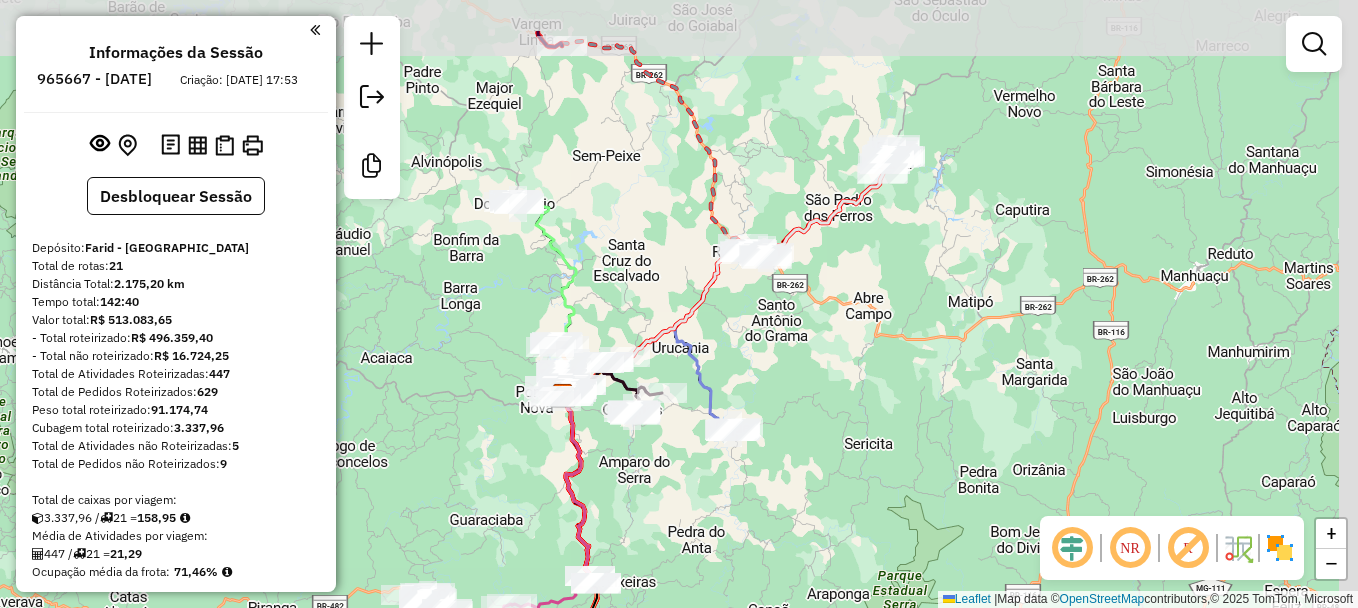 drag, startPoint x: 809, startPoint y: 251, endPoint x: 710, endPoint y: 309, distance: 114.73883 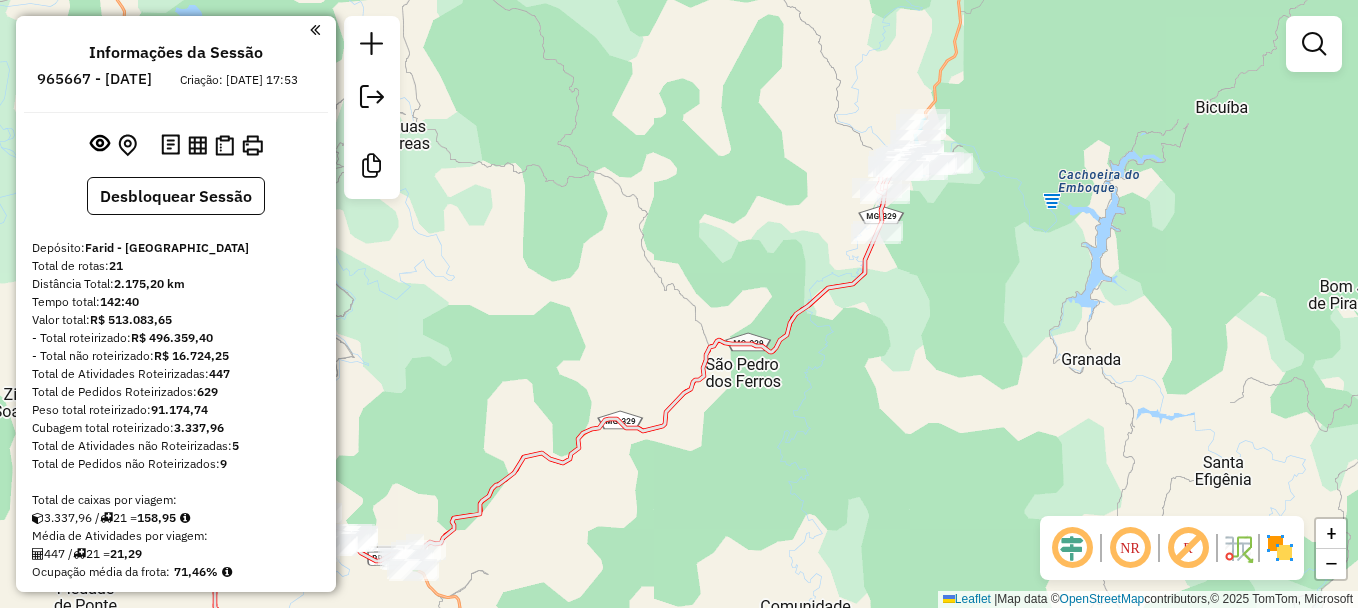 drag, startPoint x: 949, startPoint y: 206, endPoint x: 921, endPoint y: 291, distance: 89.49302 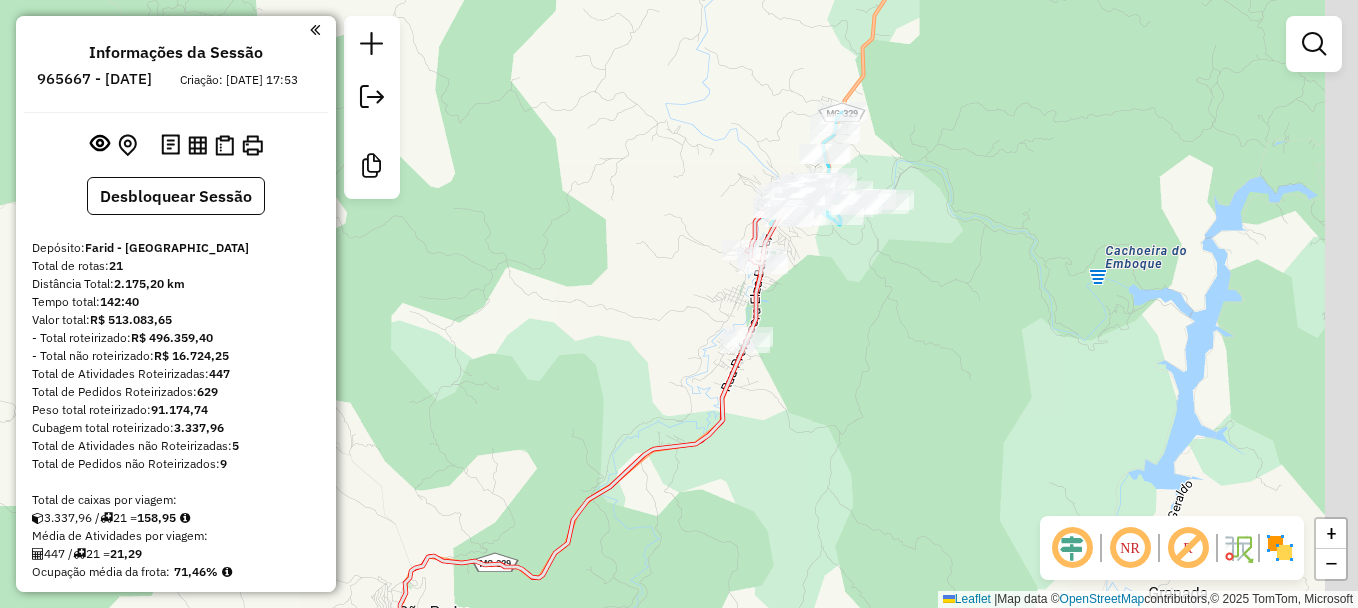 drag, startPoint x: 944, startPoint y: 196, endPoint x: 860, endPoint y: 300, distance: 133.6862 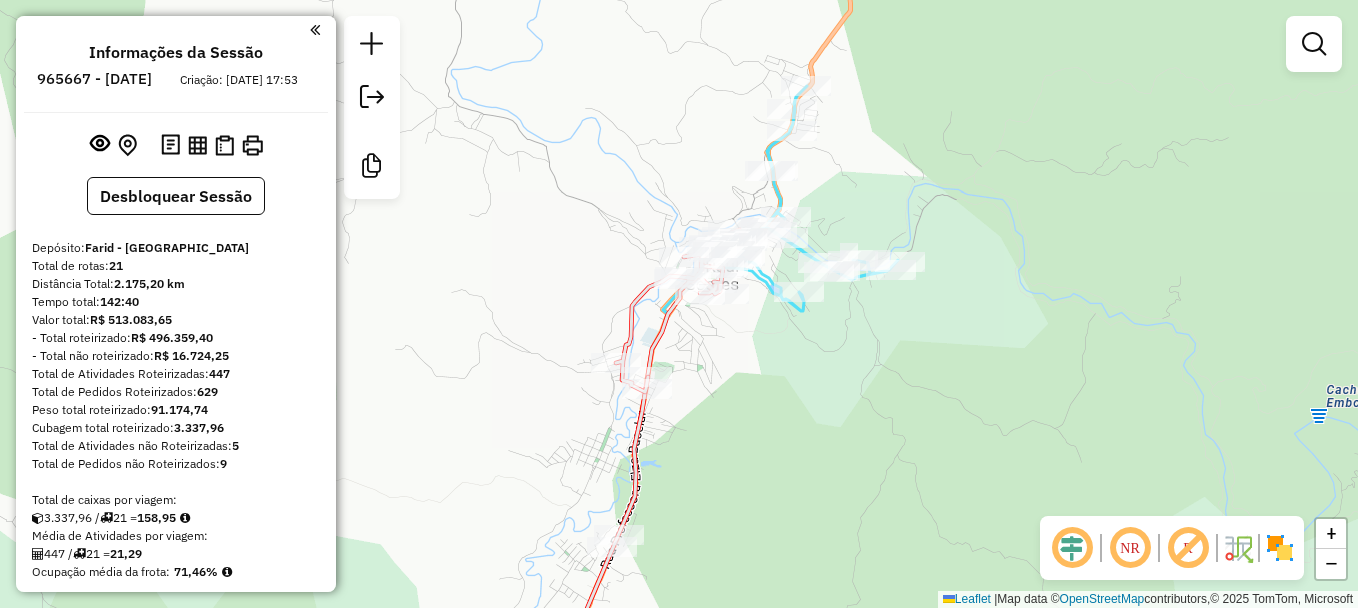 drag, startPoint x: 850, startPoint y: 246, endPoint x: 828, endPoint y: 348, distance: 104.34558 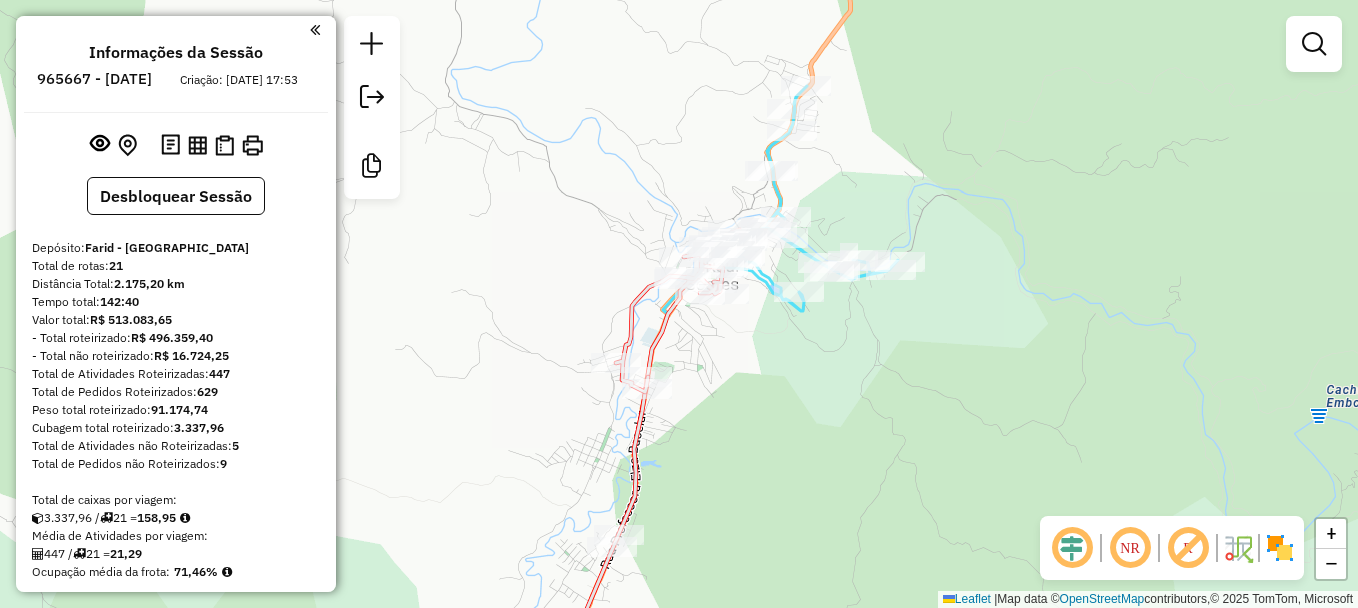 click 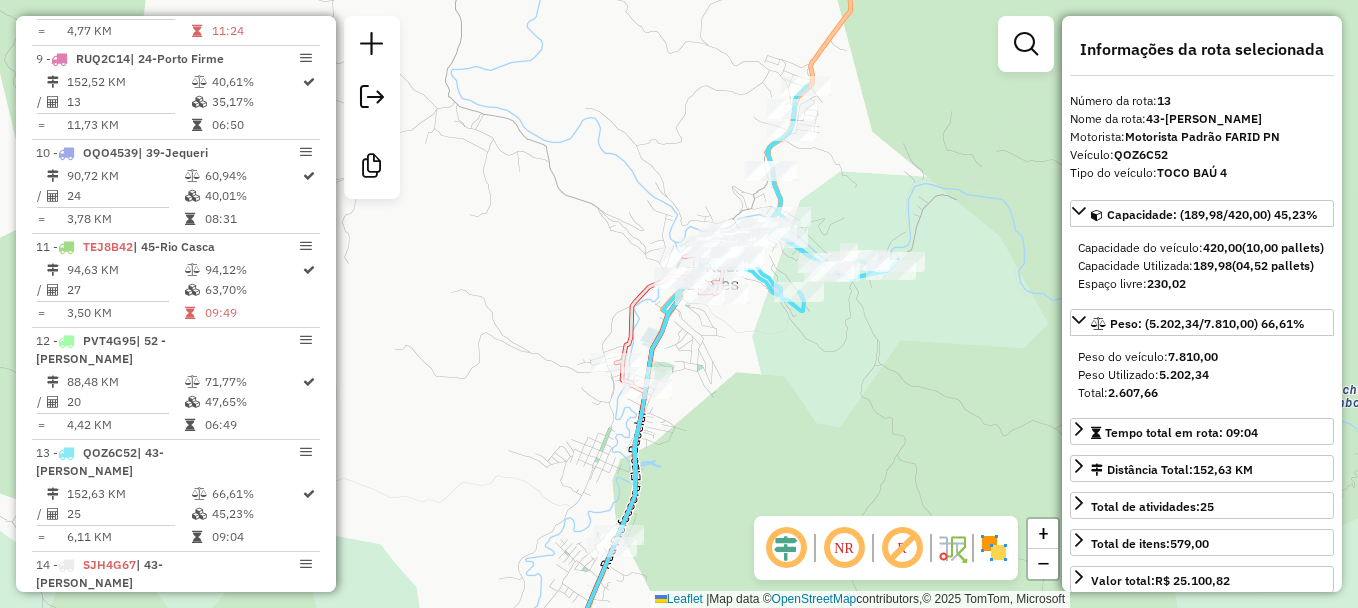 scroll, scrollTop: 2024, scrollLeft: 0, axis: vertical 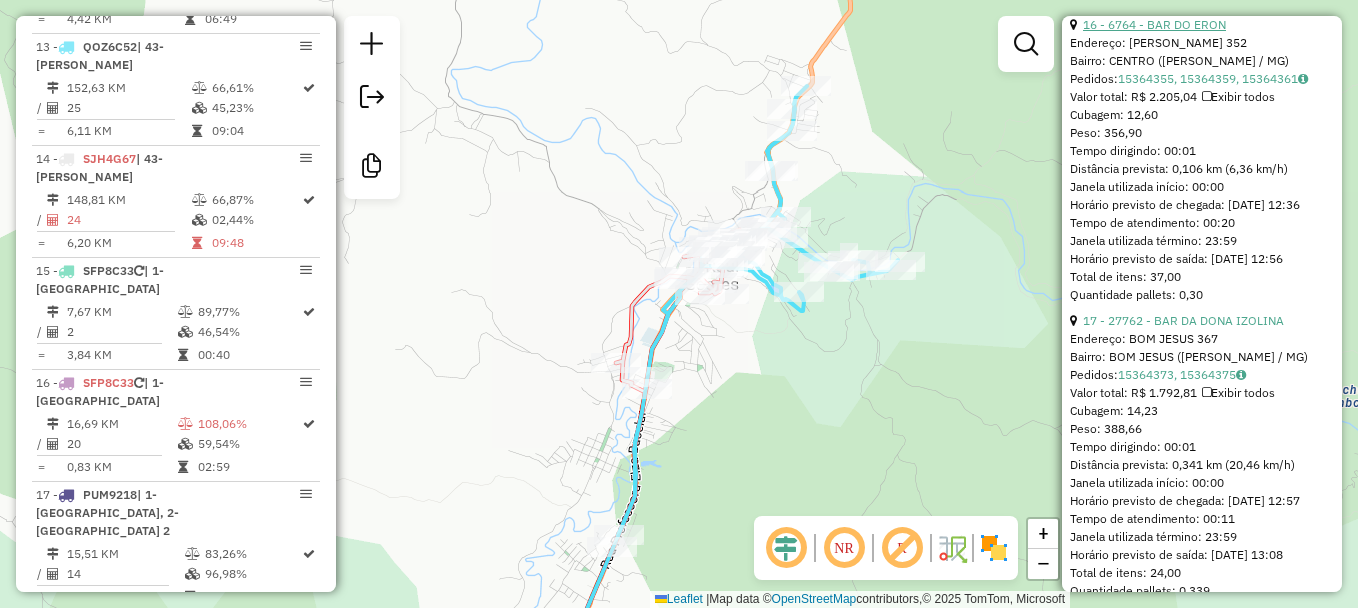 click on "16 - 6764 - BAR DO ERON" at bounding box center [1154, 24] 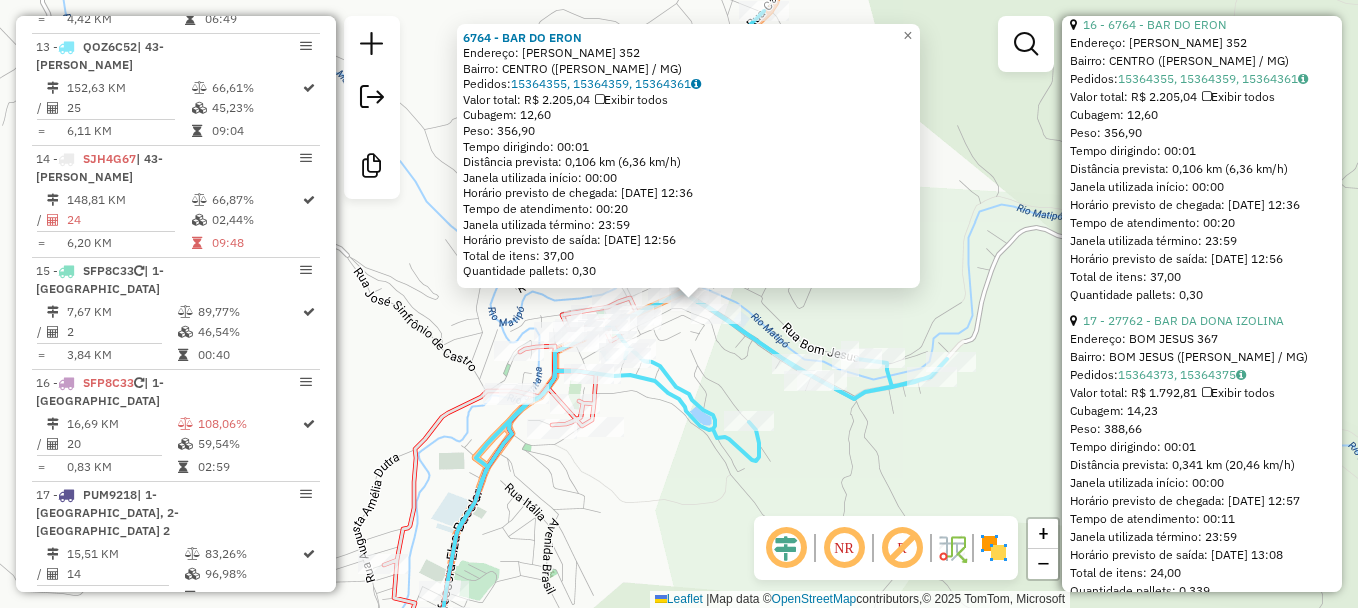 click on "6764 - BAR DO ERON  Endereço:  ALAN VIVI MENEZEZ 352   Bairro: CENTRO (RAUL SOARES / MG)   Pedidos:  15364355, 15364359, 15364361   Valor total: R$ 2.205,04   Exibir todos   Cubagem: 12,60  Peso: 356,90  Tempo dirigindo: 00:01   Distância prevista: 0,106 km (6,36 km/h)   Janela utilizada início: 00:00   Horário previsto de chegada: 16/07/2025 12:36   Tempo de atendimento: 00:20   Janela utilizada término: 23:59   Horário previsto de saída: 16/07/2025 12:56   Total de itens: 37,00   Quantidade pallets: 0,30  × Janela de atendimento Grade de atendimento Capacidade Transportadoras Veículos Cliente Pedidos  Rotas Selecione os dias de semana para filtrar as janelas de atendimento  Seg   Ter   Qua   Qui   Sex   Sáb   Dom  Informe o período da janela de atendimento: De: Até:  Filtrar exatamente a janela do cliente  Considerar janela de atendimento padrão  Selecione os dias de semana para filtrar as grades de atendimento  Seg   Ter   Qua   Qui   Sex   Sáb   Dom   Peso mínimo:   Peso máximo:   De:  De:" 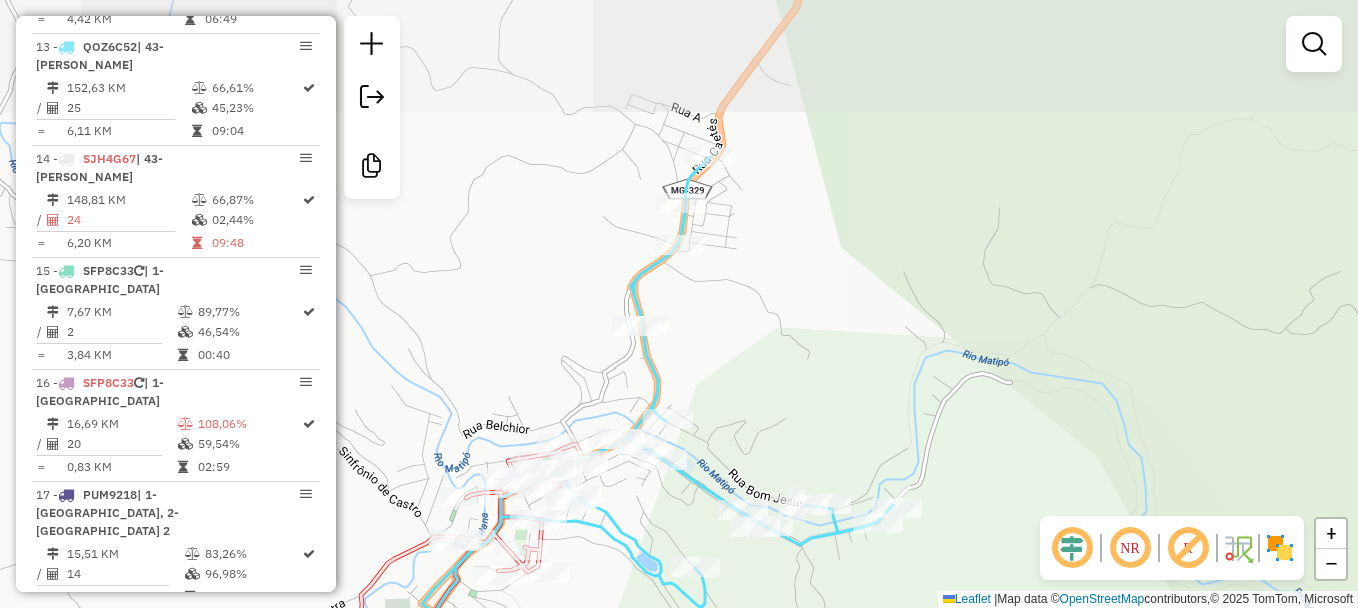 drag, startPoint x: 763, startPoint y: 317, endPoint x: 709, endPoint y: 463, distance: 155.6663 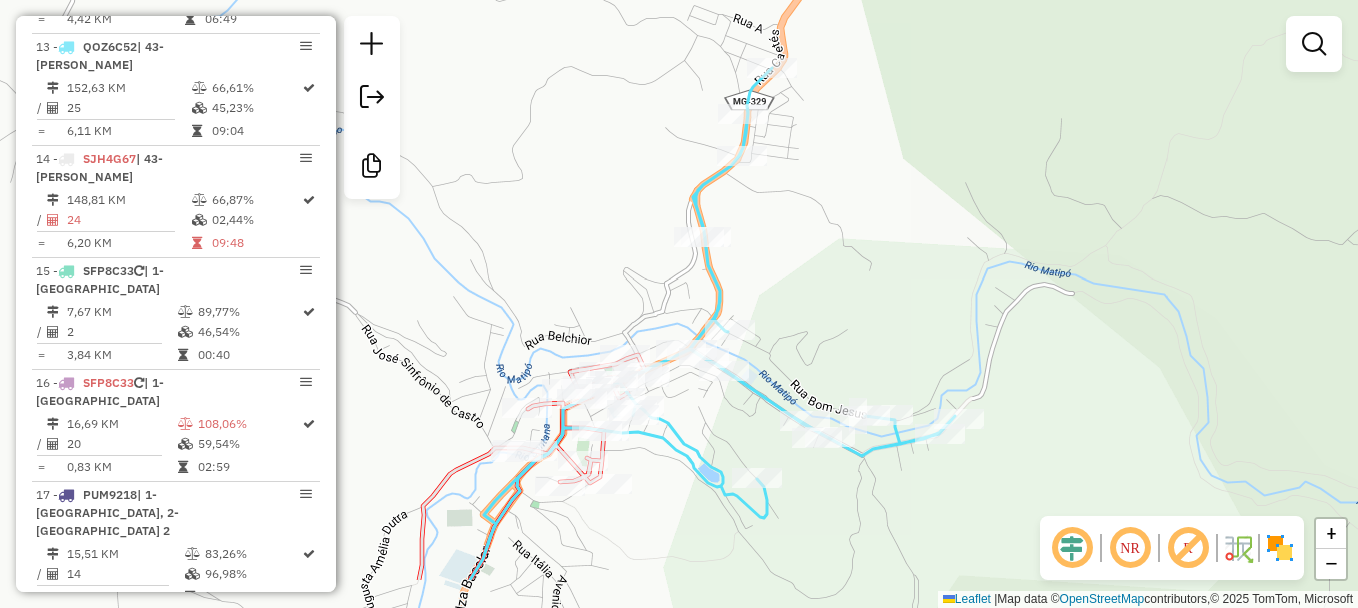 drag, startPoint x: 724, startPoint y: 443, endPoint x: 787, endPoint y: 354, distance: 109.041275 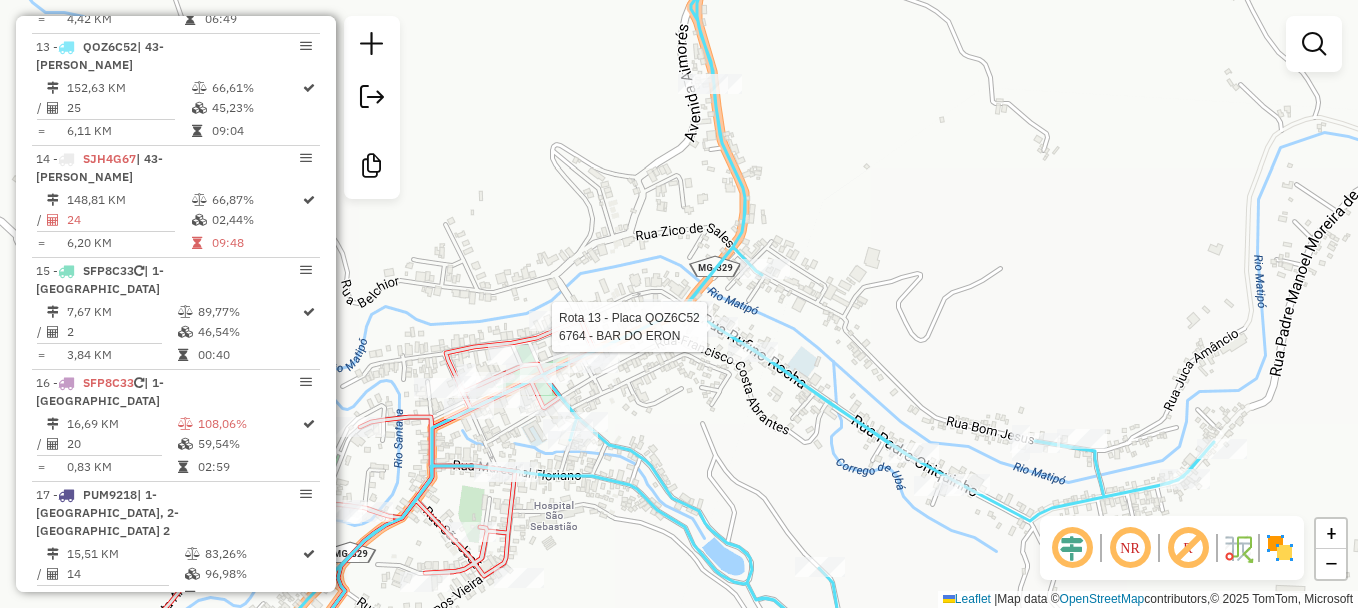 select on "**********" 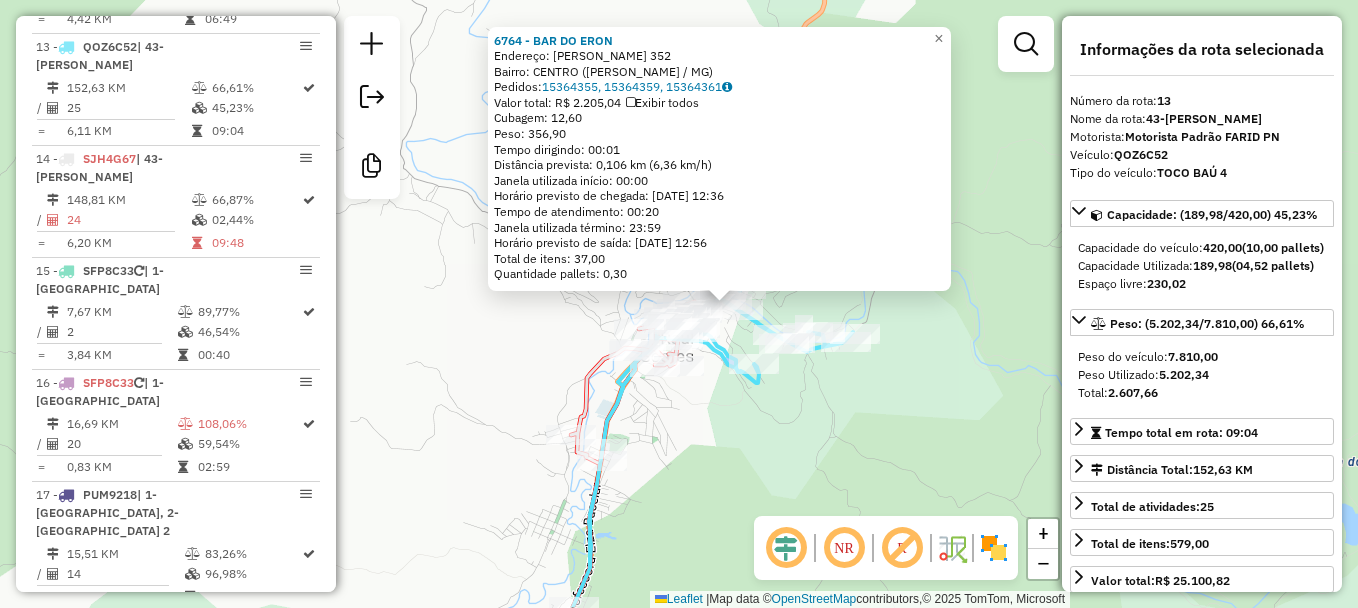 drag, startPoint x: 924, startPoint y: 437, endPoint x: 883, endPoint y: 375, distance: 74.330345 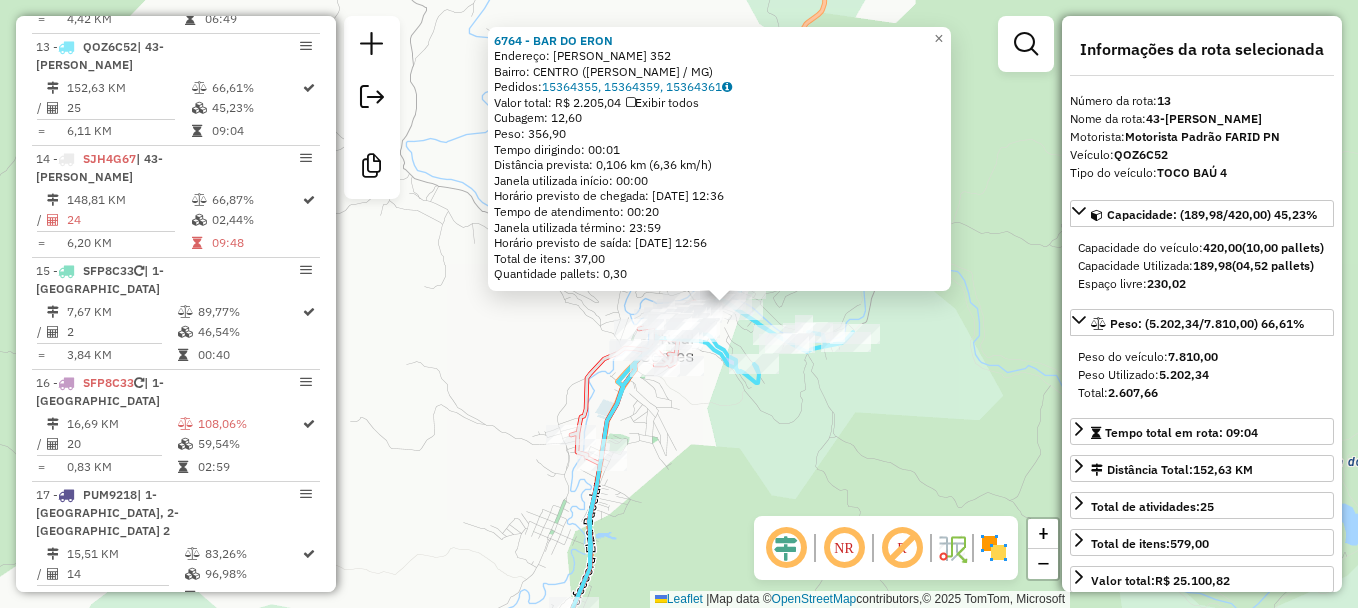 click on "6764 - BAR DO ERON  Endereço:  ALAN VIVI MENEZEZ 352   Bairro: CENTRO (RAUL SOARES / MG)   Pedidos:  15364355, 15364359, 15364361   Valor total: R$ 2.205,04   Exibir todos   Cubagem: 12,60  Peso: 356,90  Tempo dirigindo: 00:01   Distância prevista: 0,106 km (6,36 km/h)   Janela utilizada início: 00:00   Horário previsto de chegada: 16/07/2025 12:36   Tempo de atendimento: 00:20   Janela utilizada término: 23:59   Horário previsto de saída: 16/07/2025 12:56   Total de itens: 37,00   Quantidade pallets: 0,30  × Janela de atendimento Grade de atendimento Capacidade Transportadoras Veículos Cliente Pedidos  Rotas Selecione os dias de semana para filtrar as janelas de atendimento  Seg   Ter   Qua   Qui   Sex   Sáb   Dom  Informe o período da janela de atendimento: De: Até:  Filtrar exatamente a janela do cliente  Considerar janela de atendimento padrão  Selecione os dias de semana para filtrar as grades de atendimento  Seg   Ter   Qua   Qui   Sex   Sáb   Dom   Peso mínimo:   Peso máximo:   De:  De:" 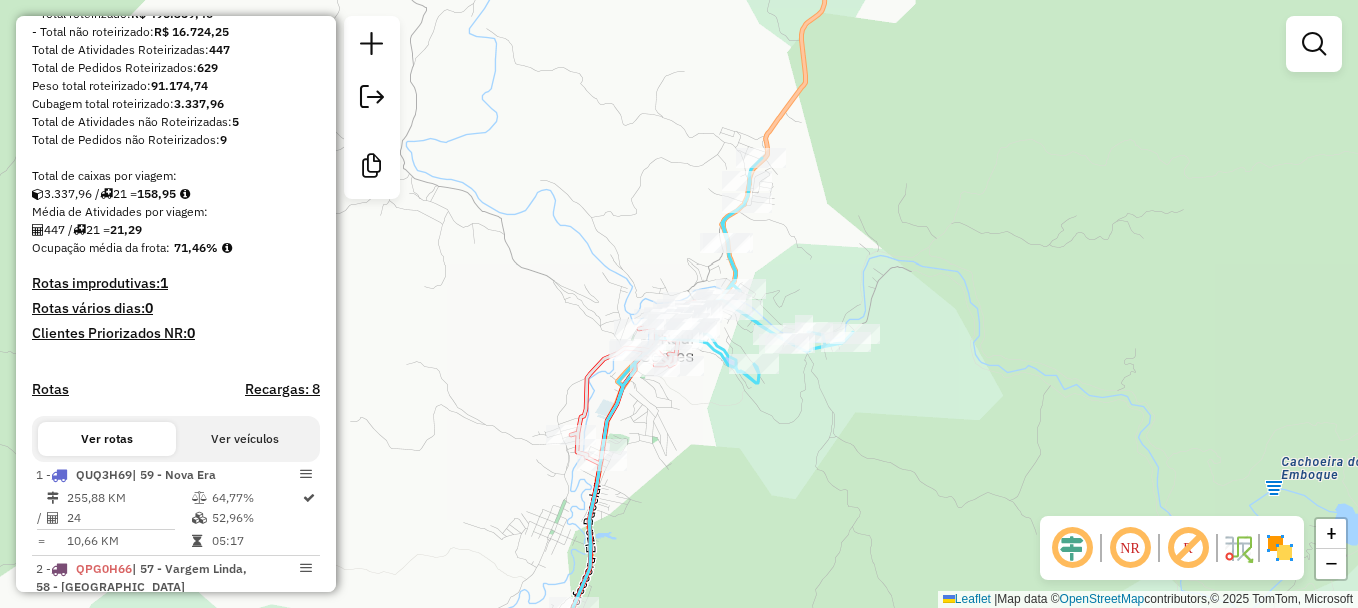 scroll, scrollTop: 24, scrollLeft: 0, axis: vertical 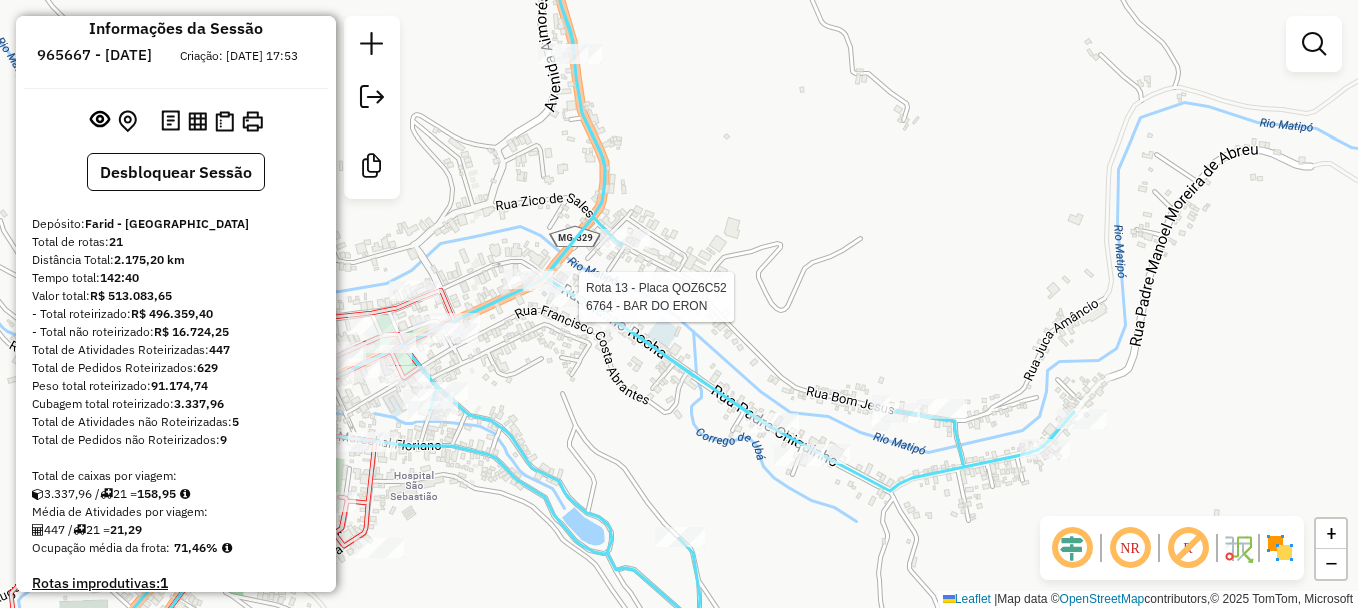 select on "**********" 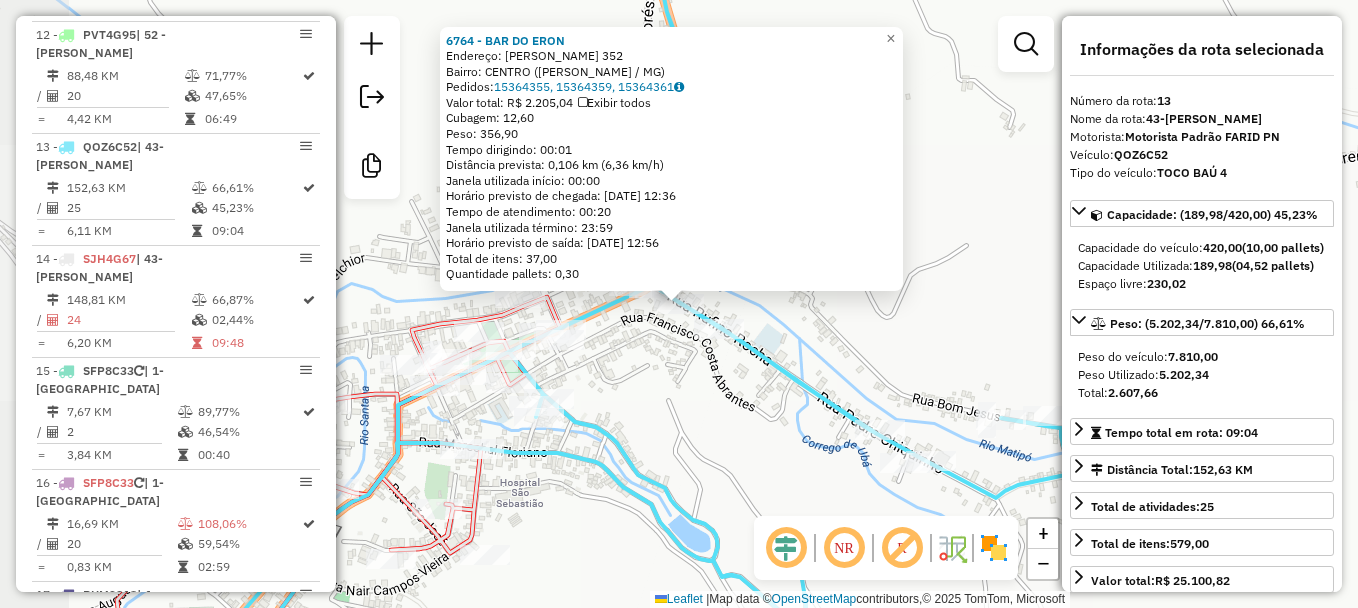 scroll, scrollTop: 2024, scrollLeft: 0, axis: vertical 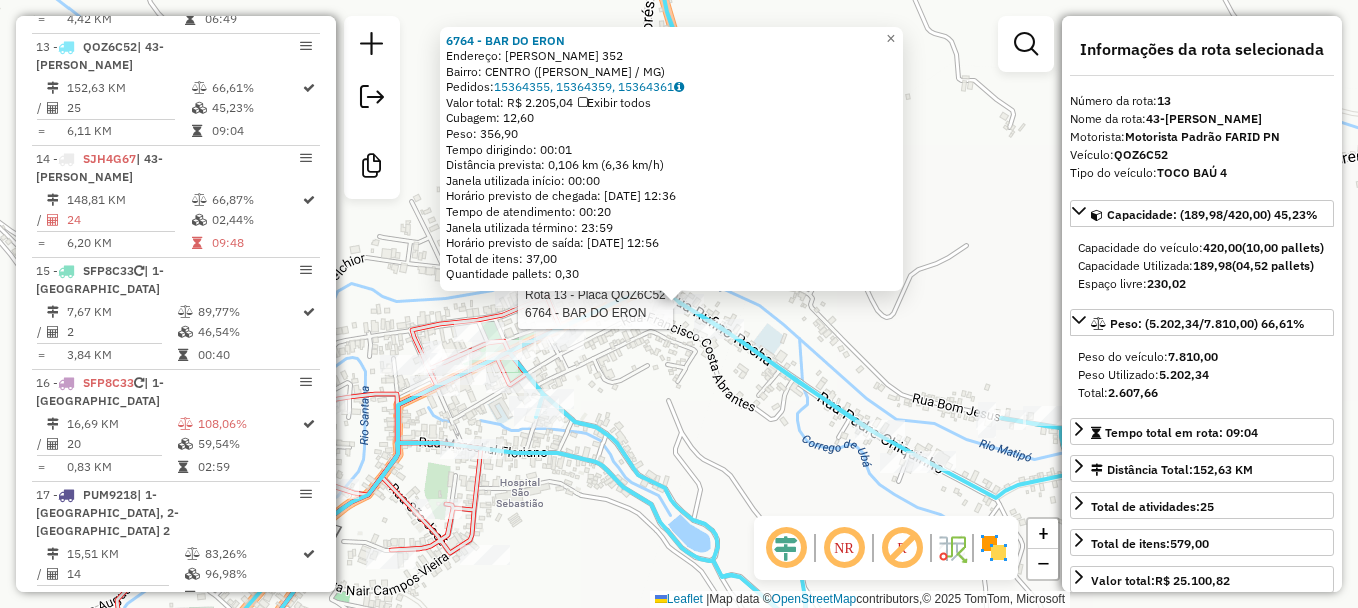 click on "Rota 13 - Placa QOZ6C52  6764 - BAR DO ERON 6764 - BAR DO ERON  Endereço:  ALAN VIVI MENEZEZ 352   Bairro: CENTRO (RAUL SOARES / MG)   Pedidos:  15364355, 15364359, 15364361   Valor total: R$ 2.205,04   Exibir todos   Cubagem: 12,60  Peso: 356,90  Tempo dirigindo: 00:01   Distância prevista: 0,106 km (6,36 km/h)   Janela utilizada início: 00:00   Horário previsto de chegada: 16/07/2025 12:36   Tempo de atendimento: 00:20   Janela utilizada término: 23:59   Horário previsto de saída: 16/07/2025 12:56   Total de itens: 37,00   Quantidade pallets: 0,30  × Janela de atendimento Grade de atendimento Capacidade Transportadoras Veículos Cliente Pedidos  Rotas Selecione os dias de semana para filtrar as janelas de atendimento  Seg   Ter   Qua   Qui   Sex   Sáb   Dom  Informe o período da janela de atendimento: De: Até:  Filtrar exatamente a janela do cliente  Considerar janela de atendimento padrão  Selecione os dias de semana para filtrar as grades de atendimento  Seg   Ter   Qua   Qui   Sex   Sáb  De:" 